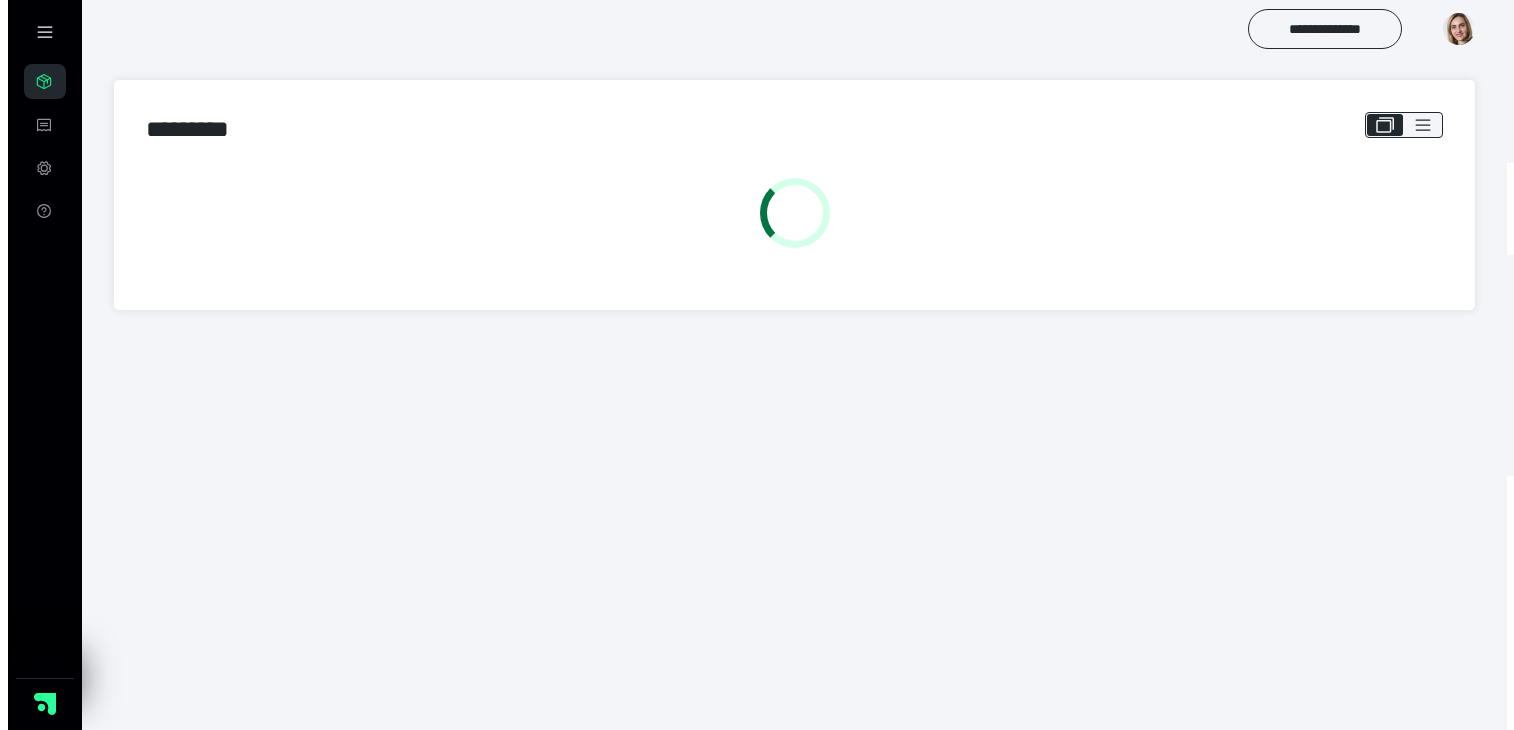 scroll, scrollTop: 0, scrollLeft: 0, axis: both 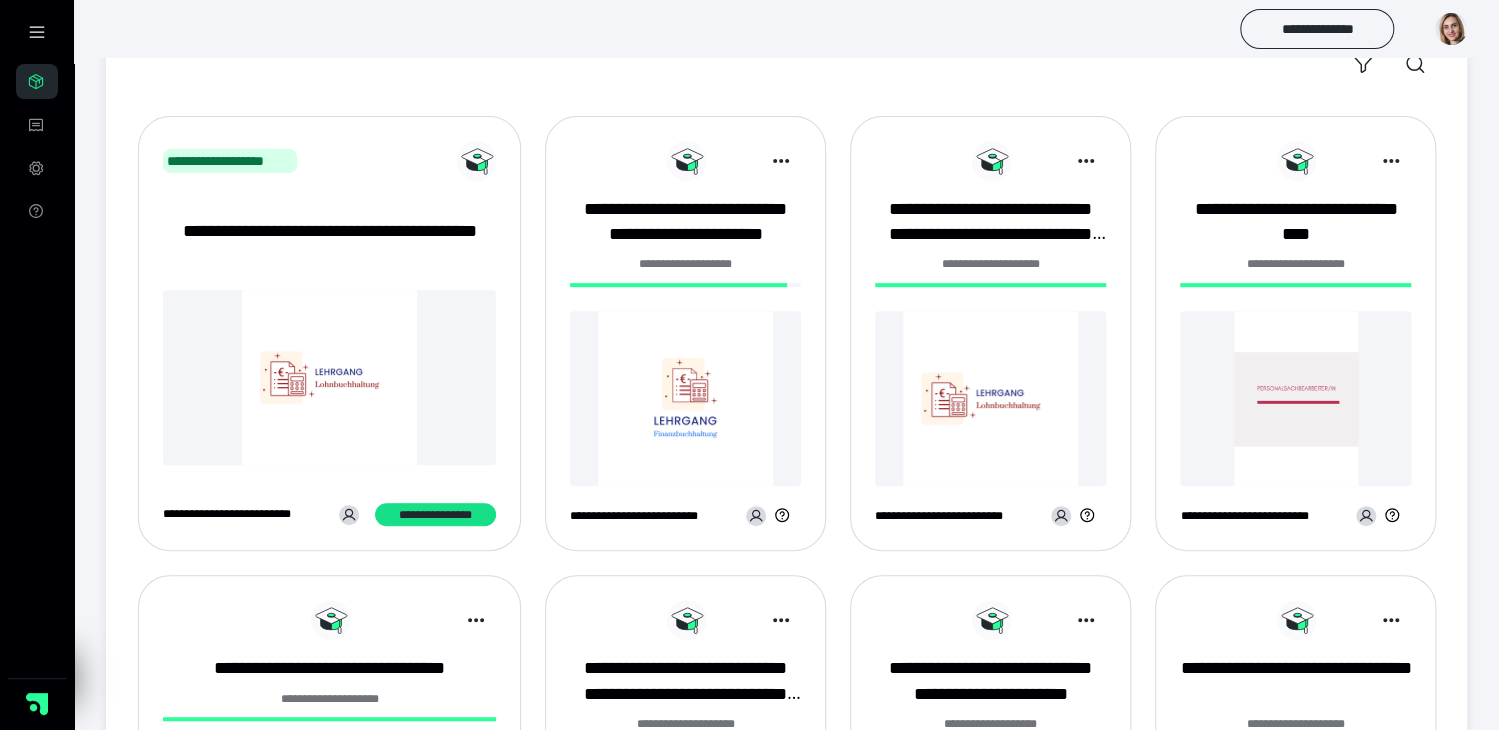 click at bounding box center [685, 398] 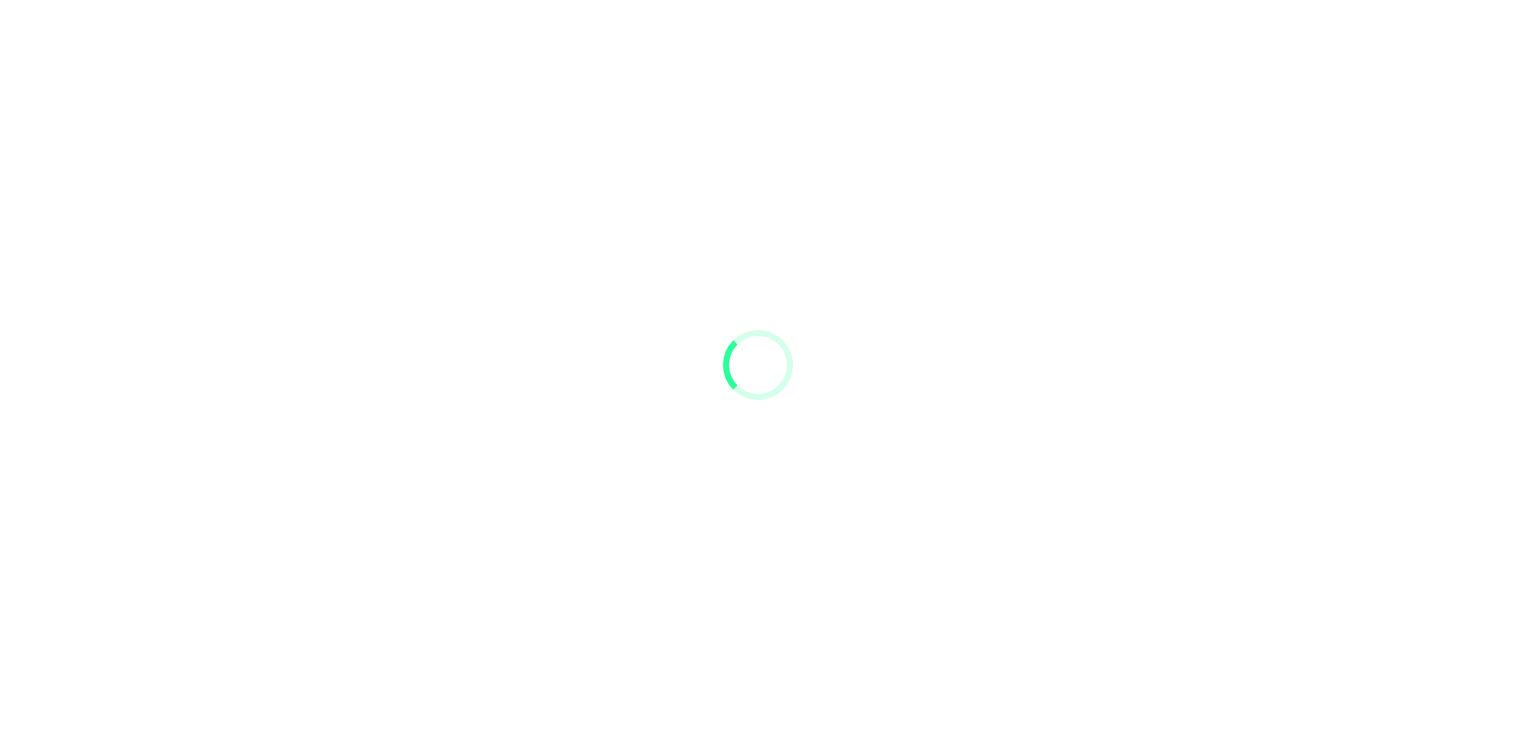 scroll, scrollTop: 0, scrollLeft: 0, axis: both 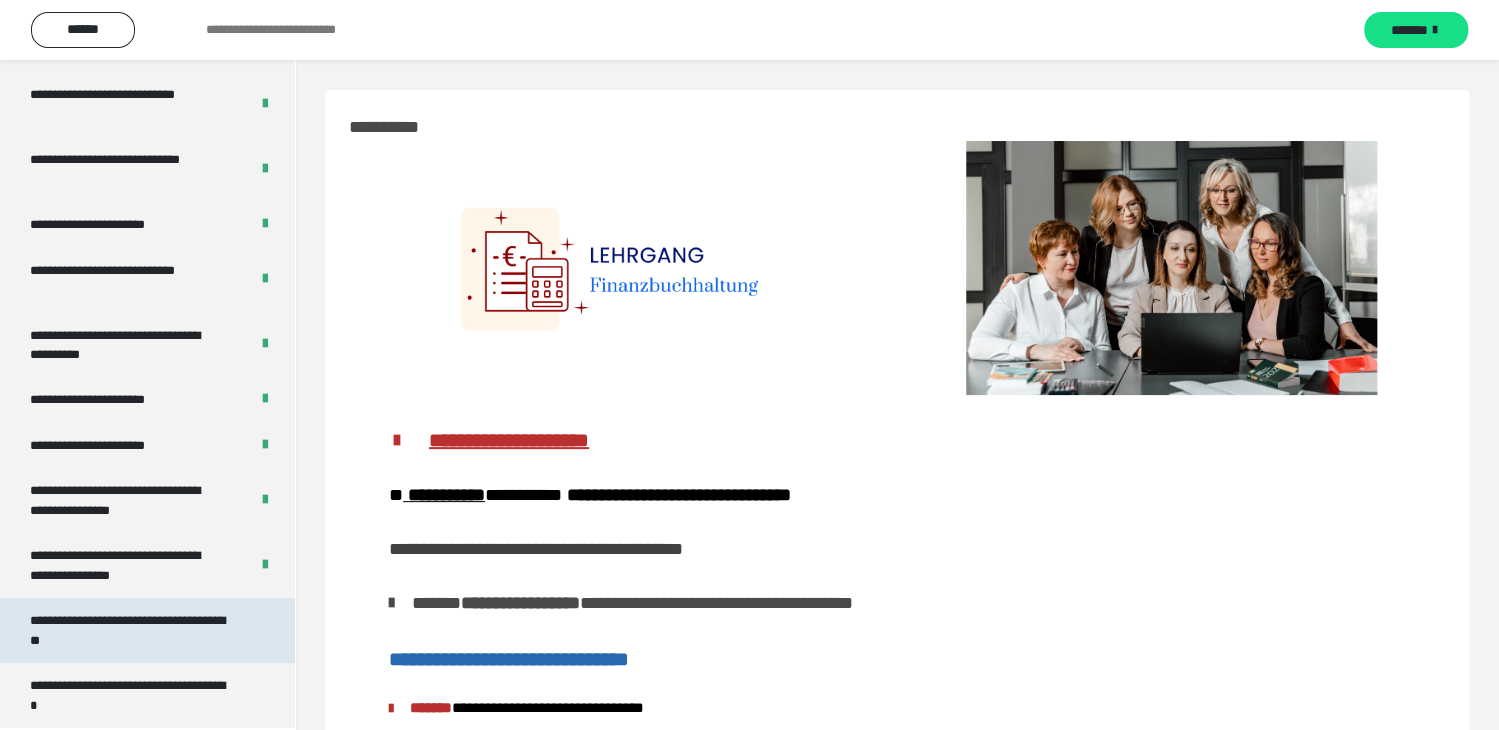 click on "**********" at bounding box center (132, 630) 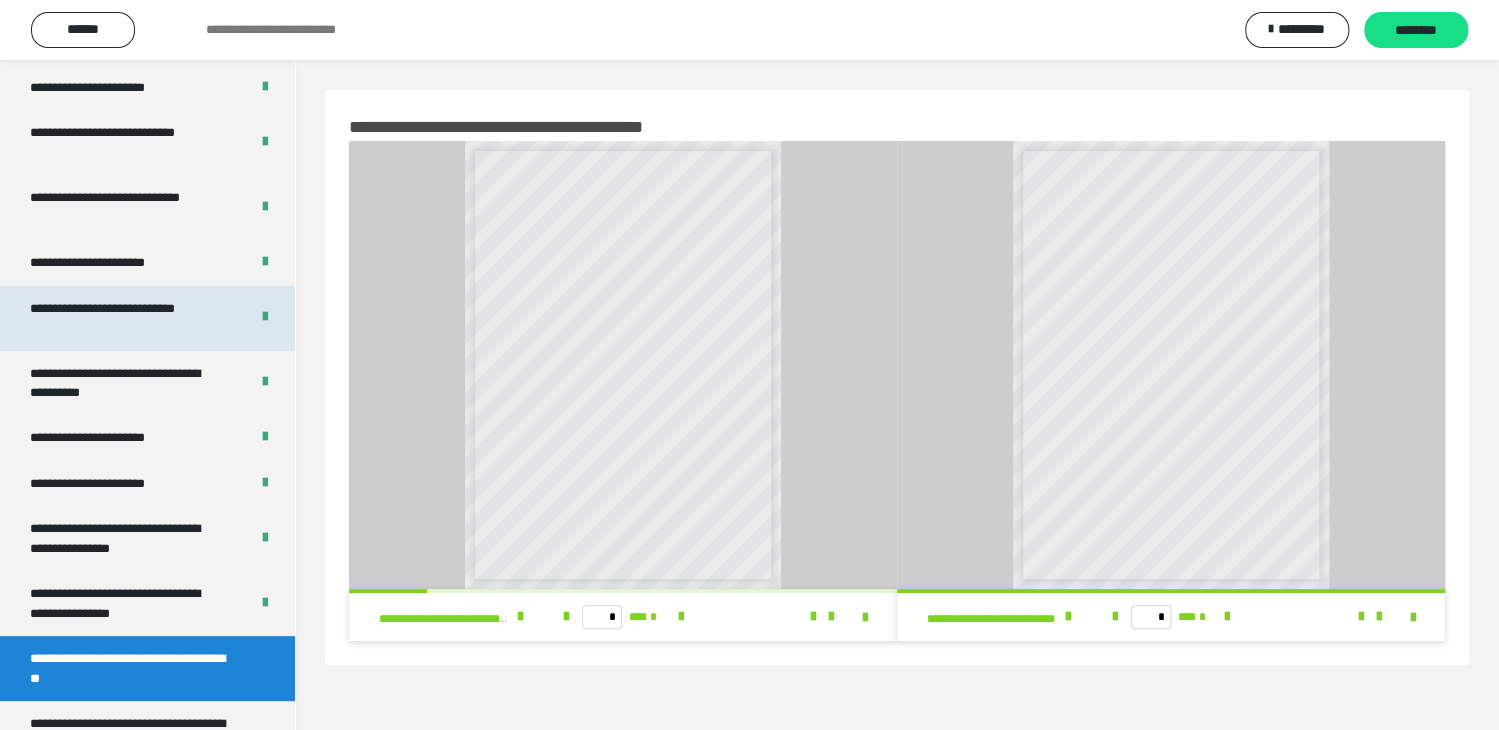scroll, scrollTop: 3853, scrollLeft: 0, axis: vertical 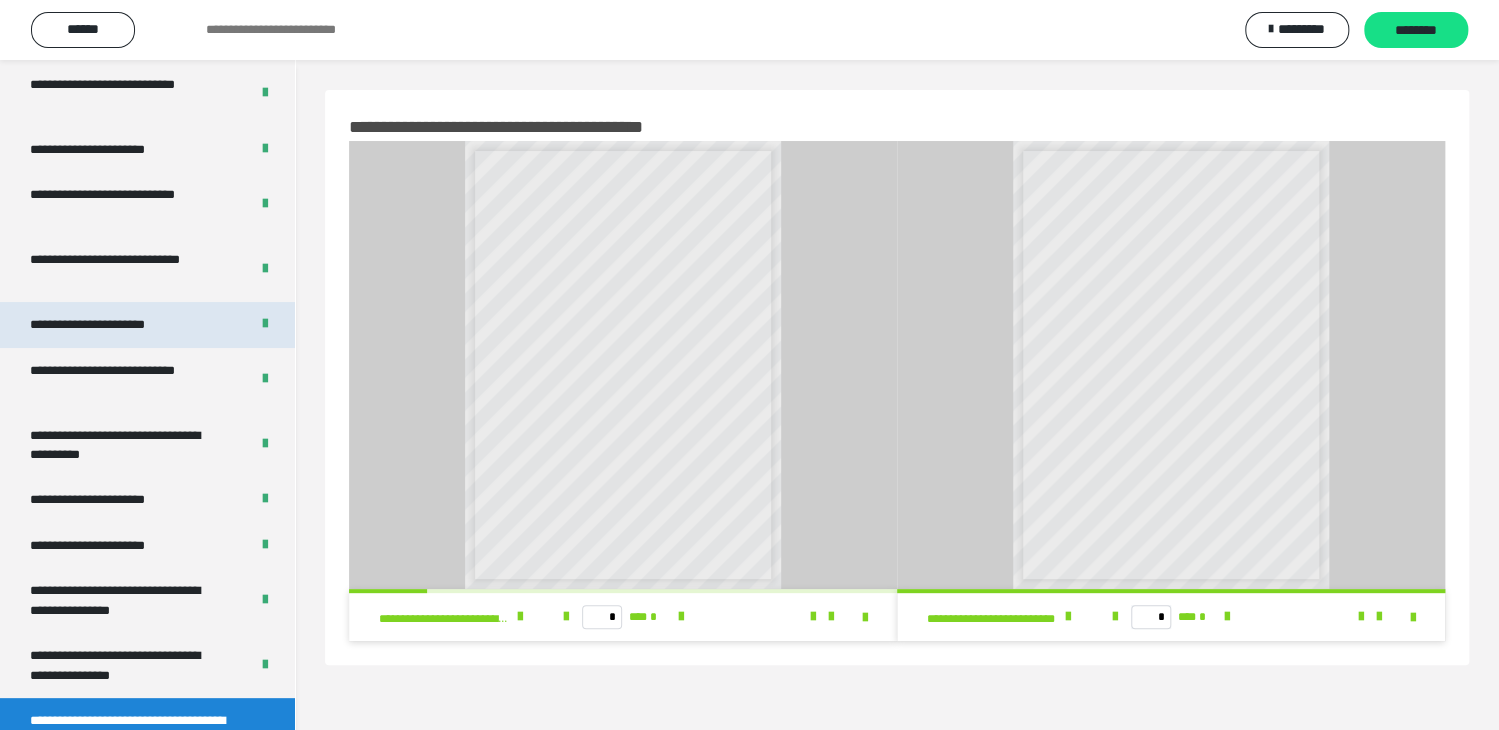 click on "**********" at bounding box center (109, 324) 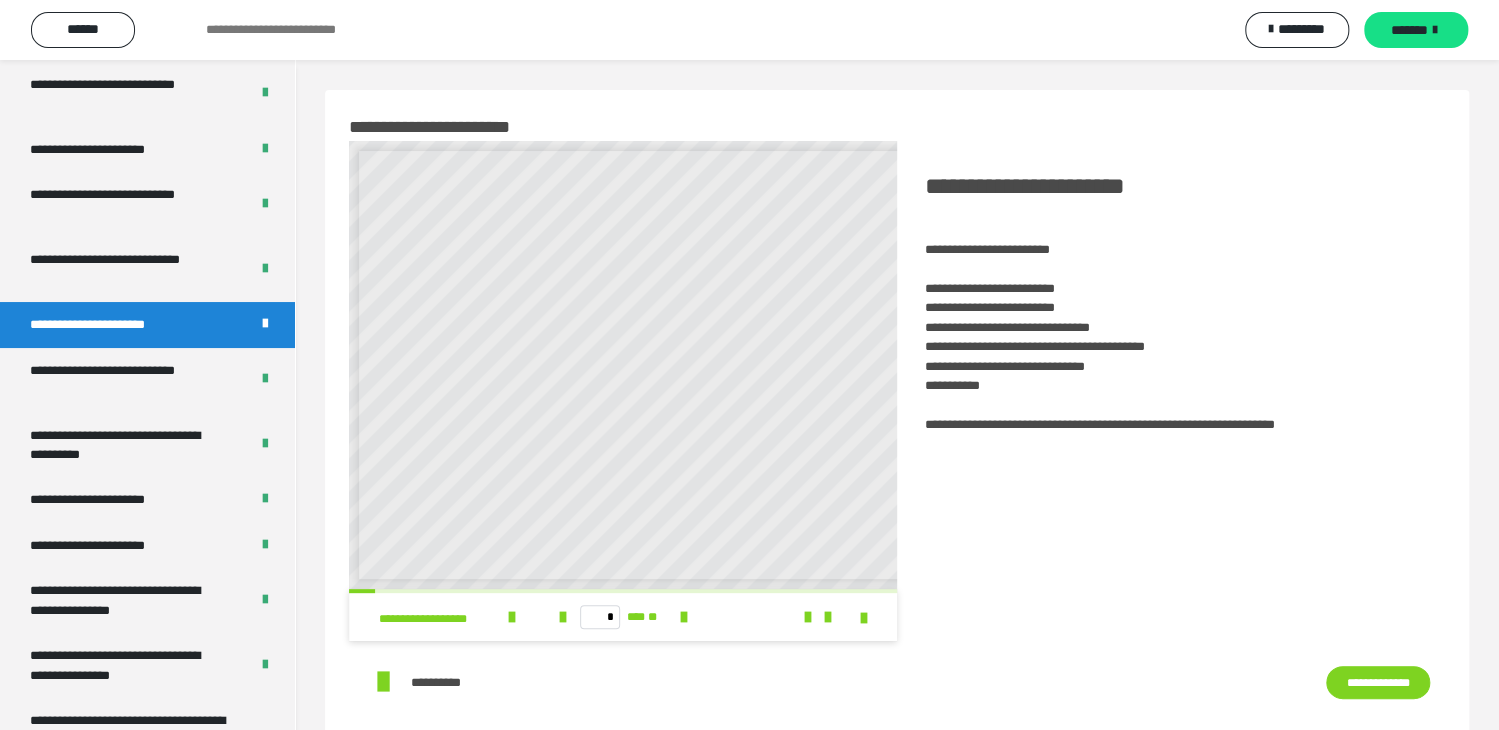 scroll, scrollTop: 7, scrollLeft: 0, axis: vertical 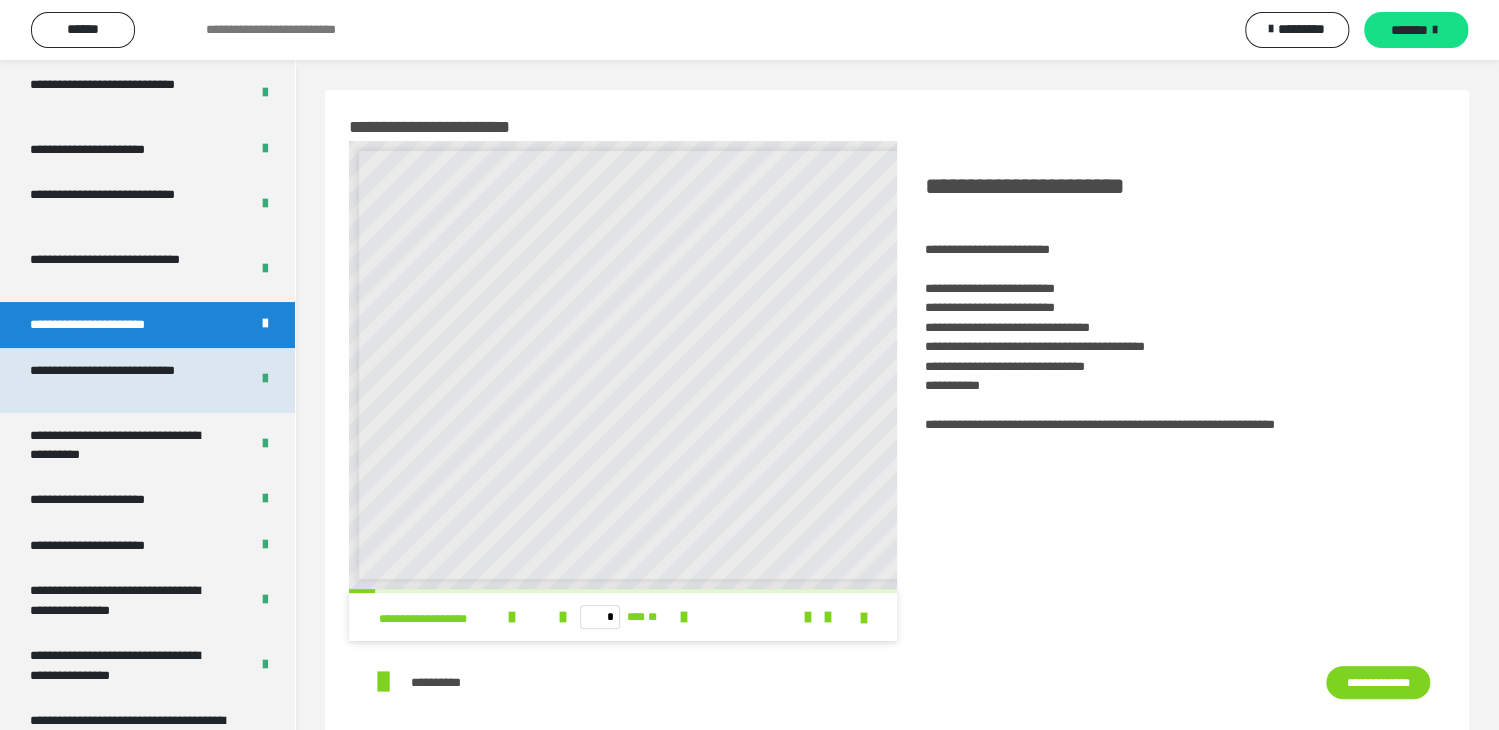 click on "**********" at bounding box center (124, 380) 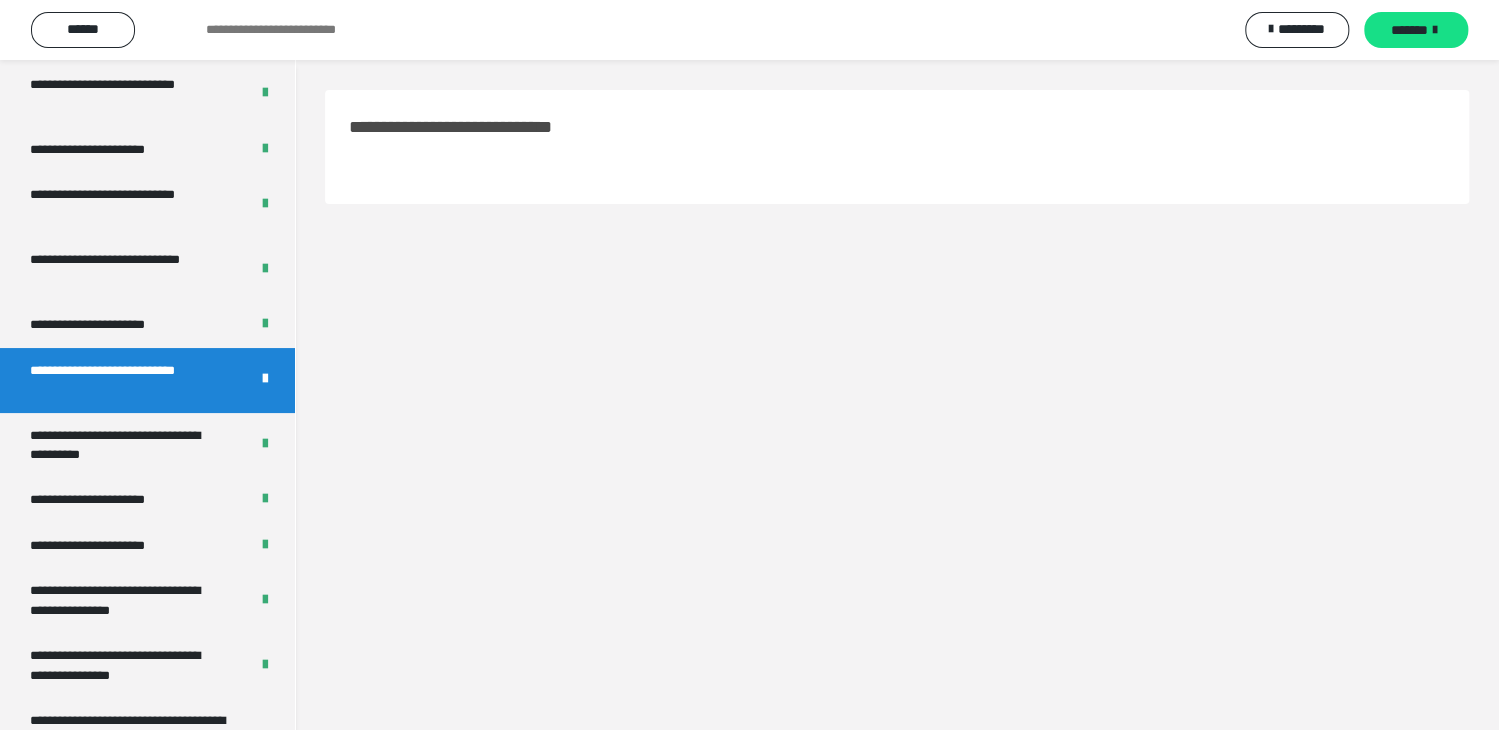 click on "**********" at bounding box center [124, 380] 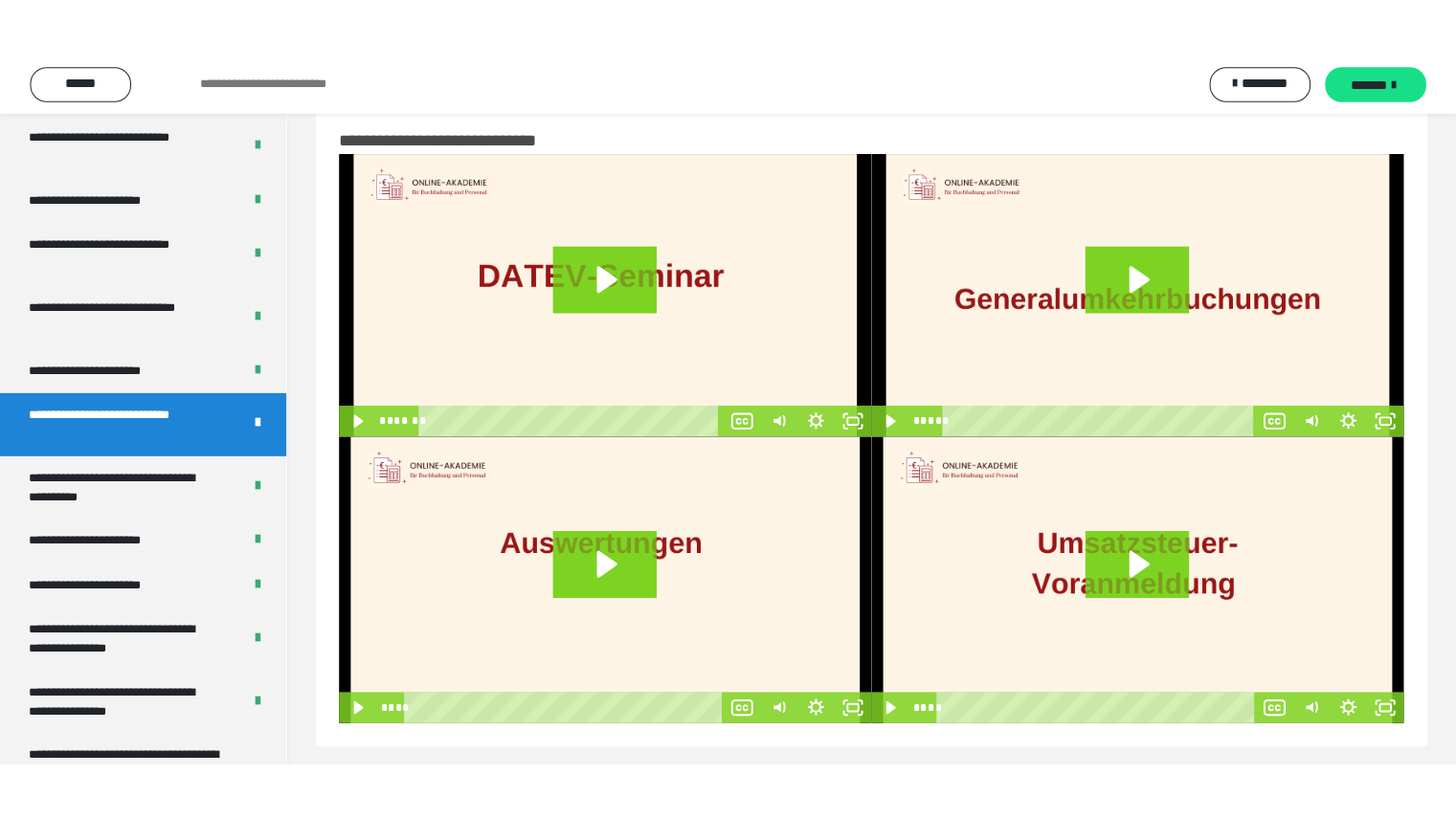 scroll, scrollTop: 57, scrollLeft: 0, axis: vertical 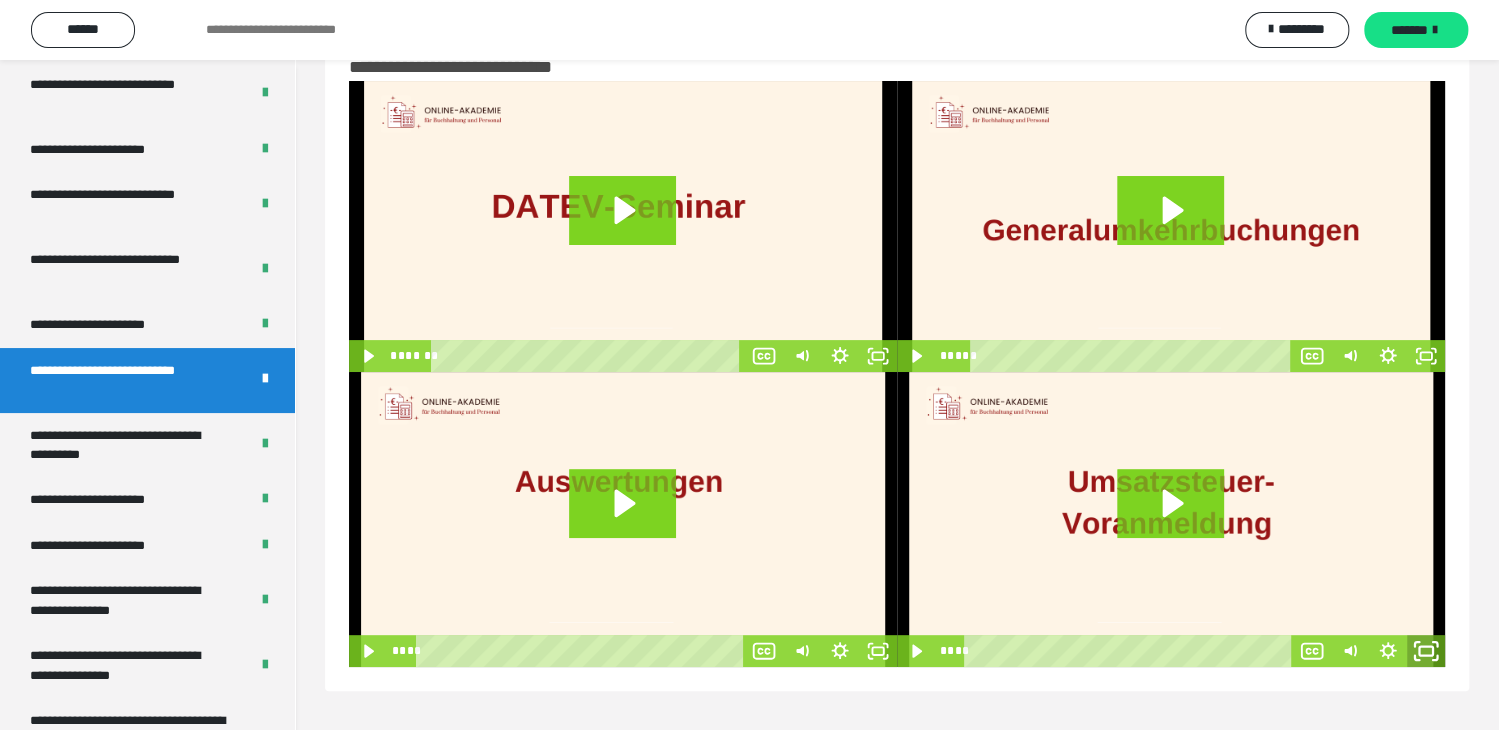 click 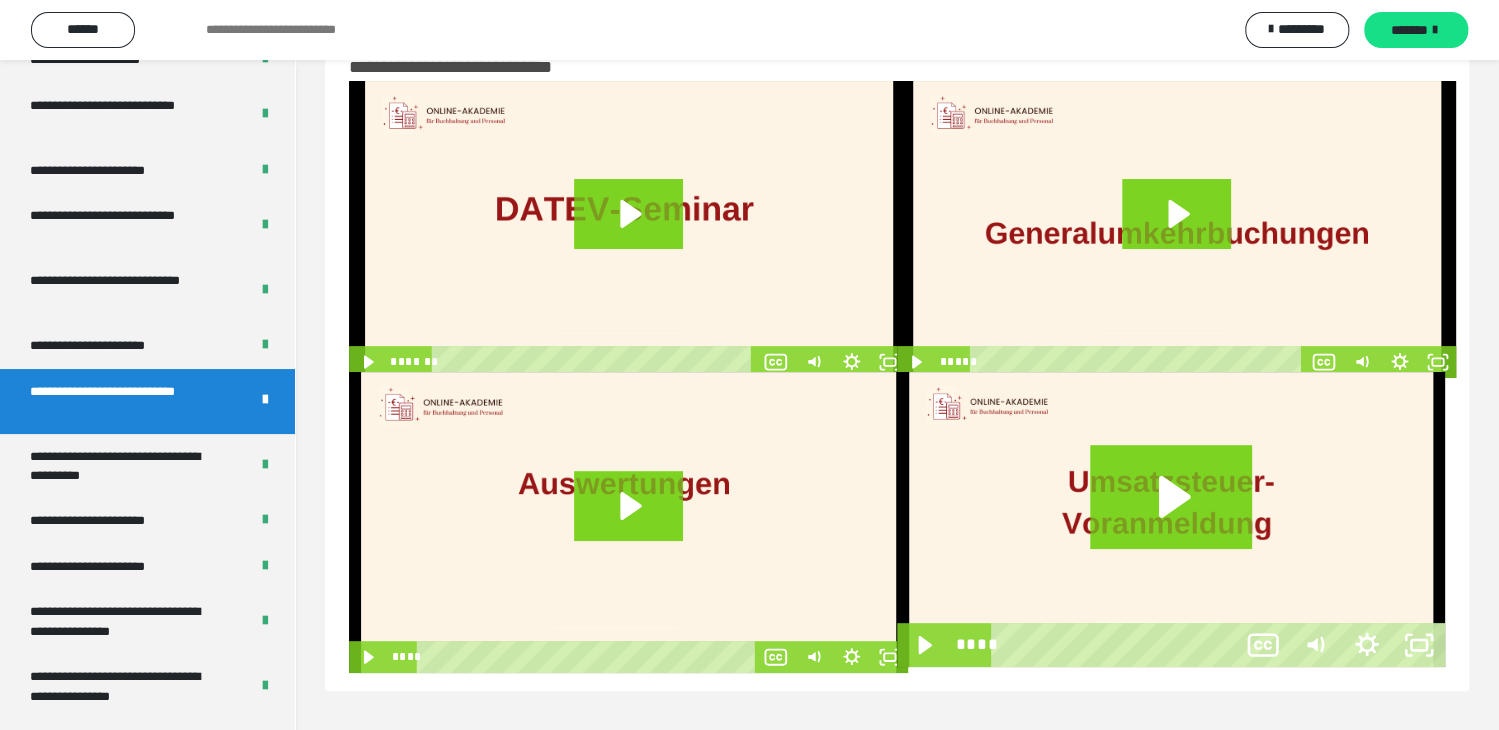 scroll, scrollTop: 3827, scrollLeft: 0, axis: vertical 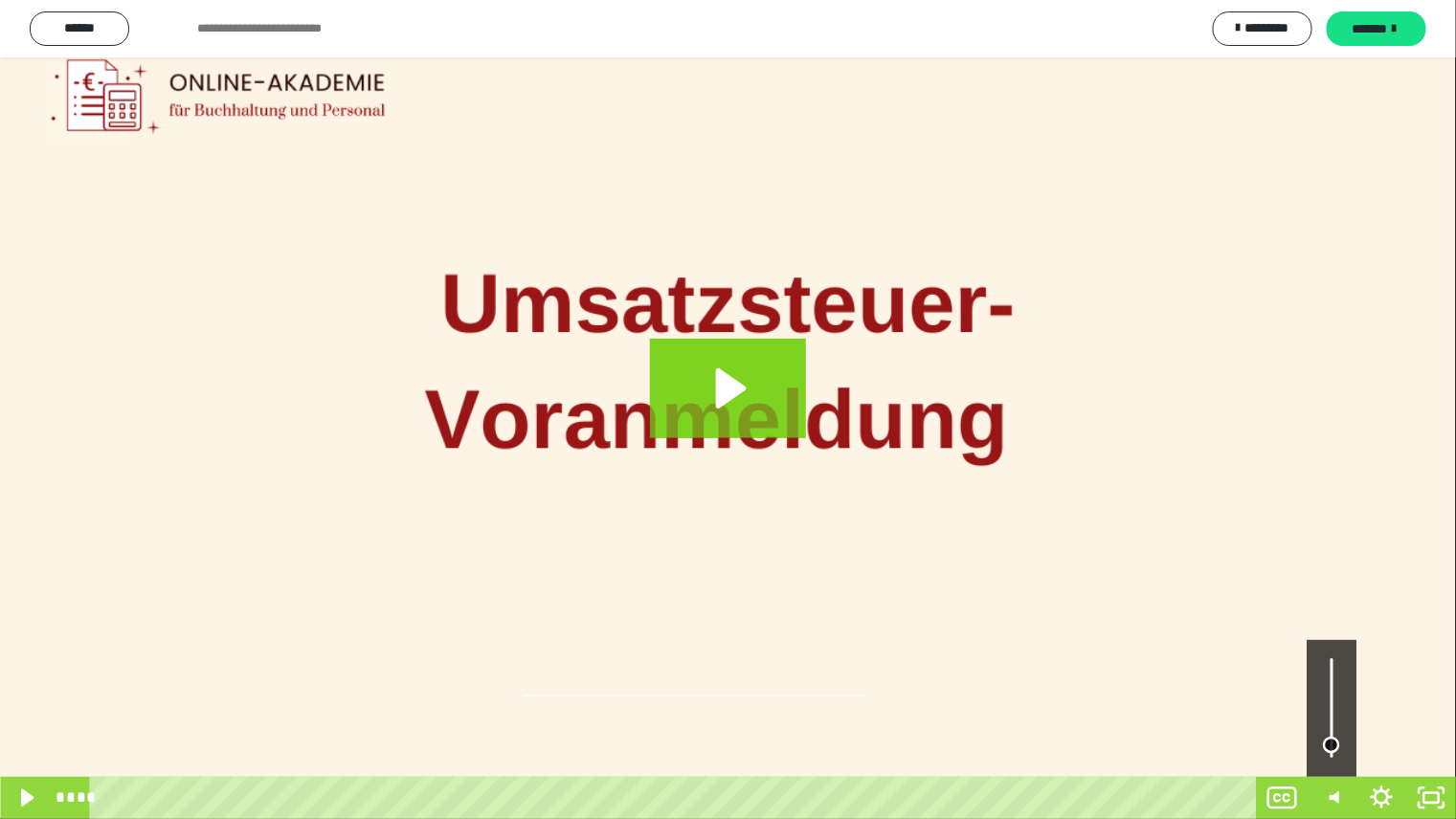 click at bounding box center [1332, 708] 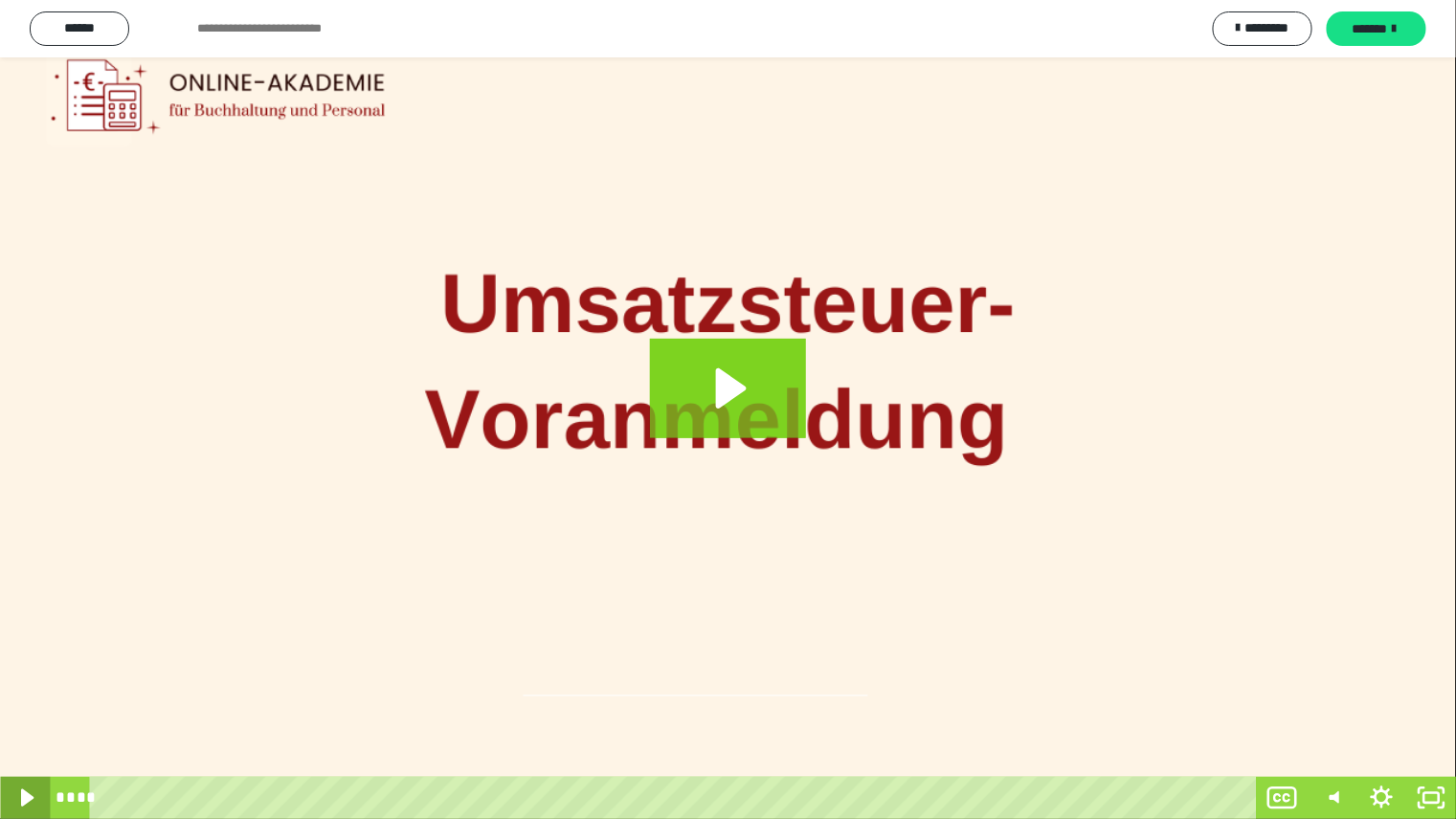 click 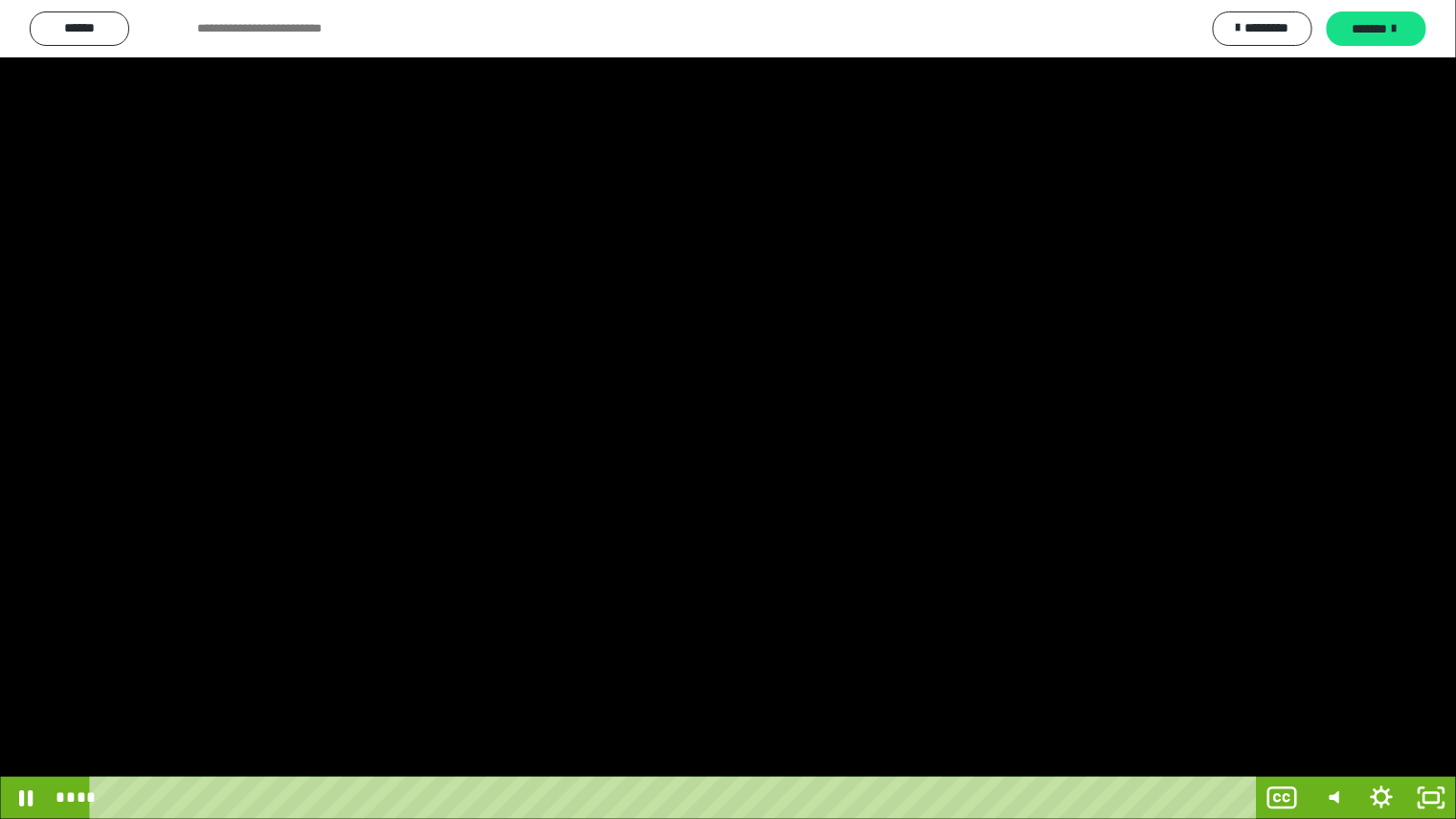 click at bounding box center (728, 410) 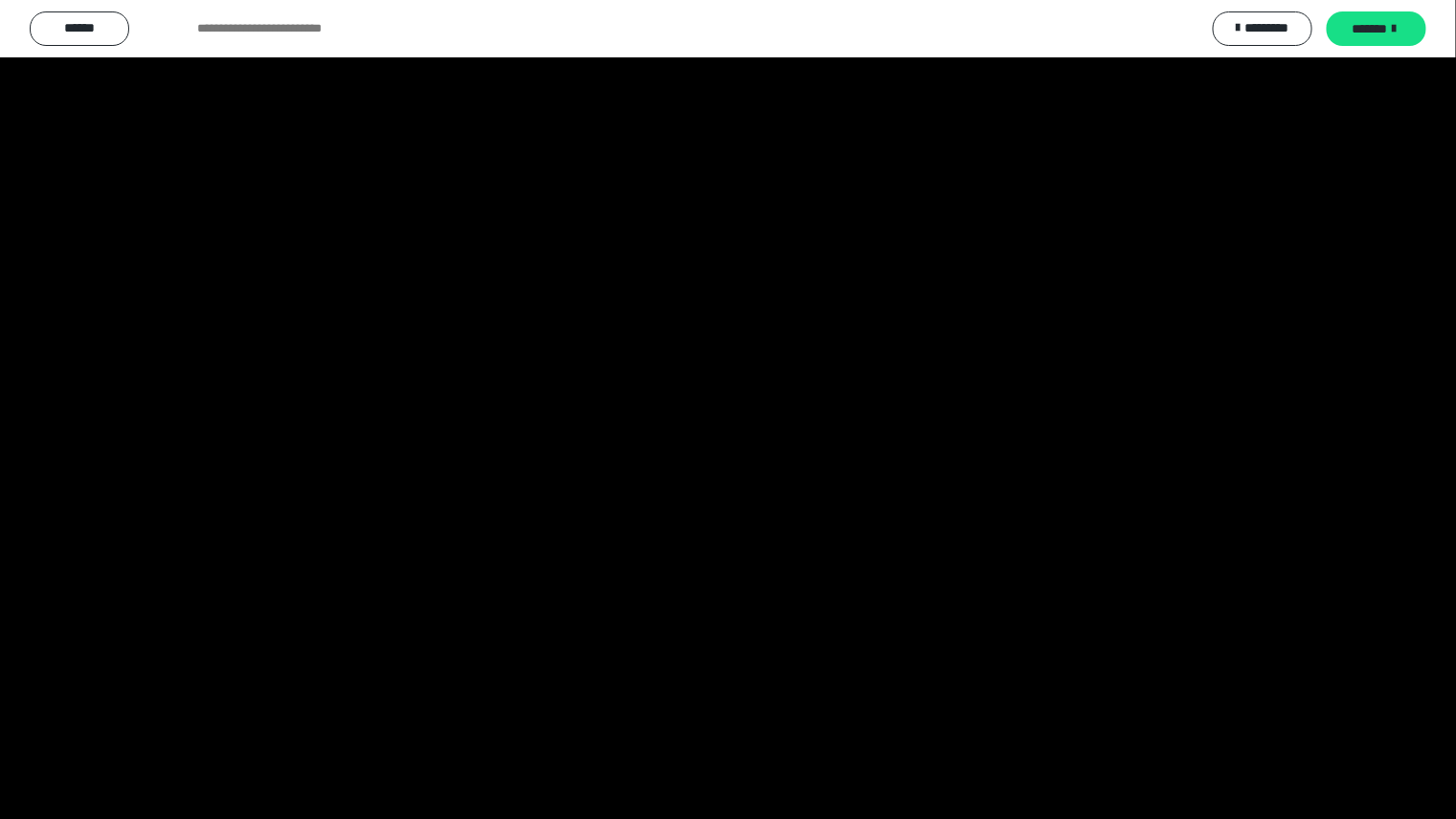 click on "**********" at bounding box center (728, 410) 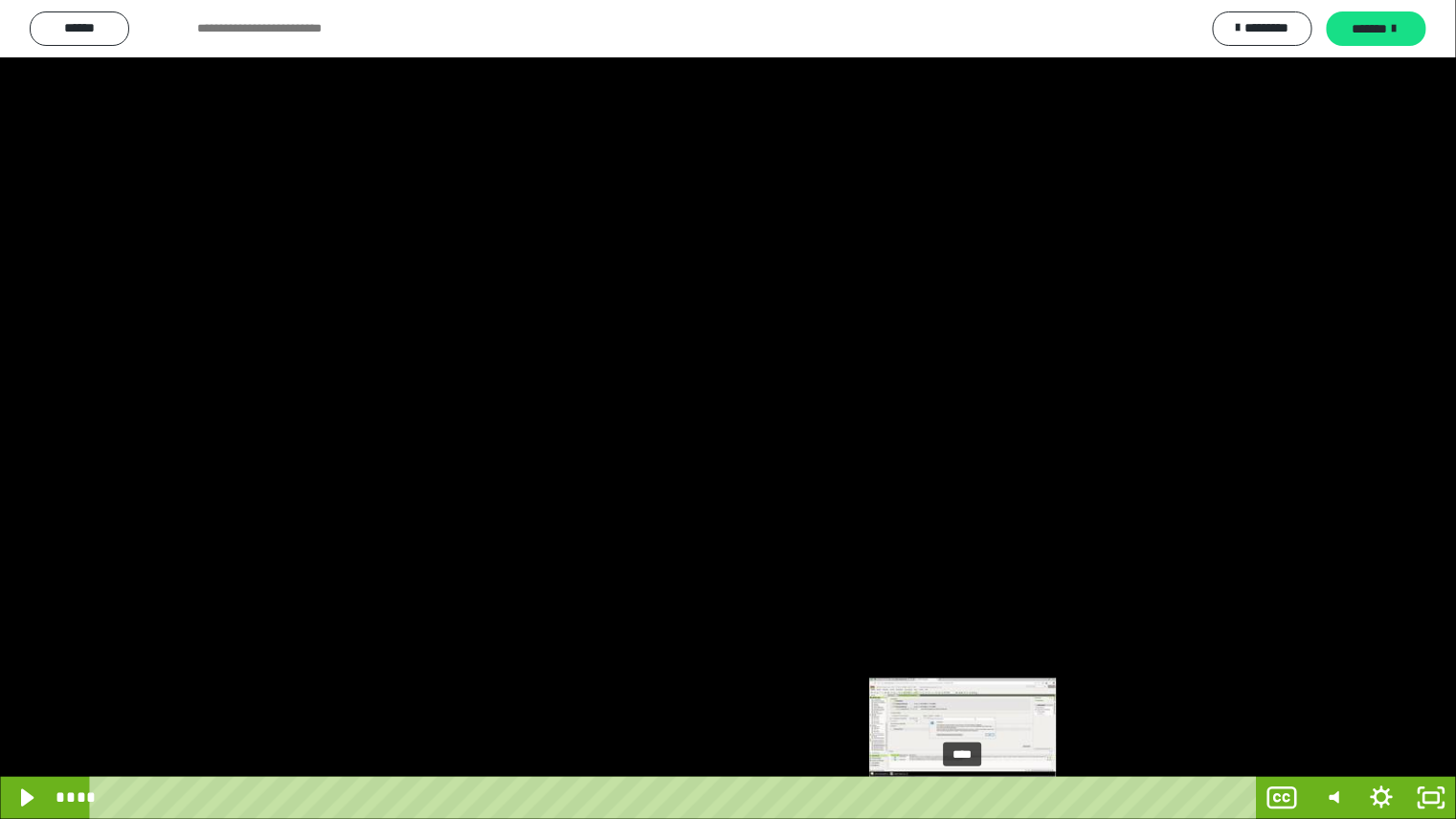 click 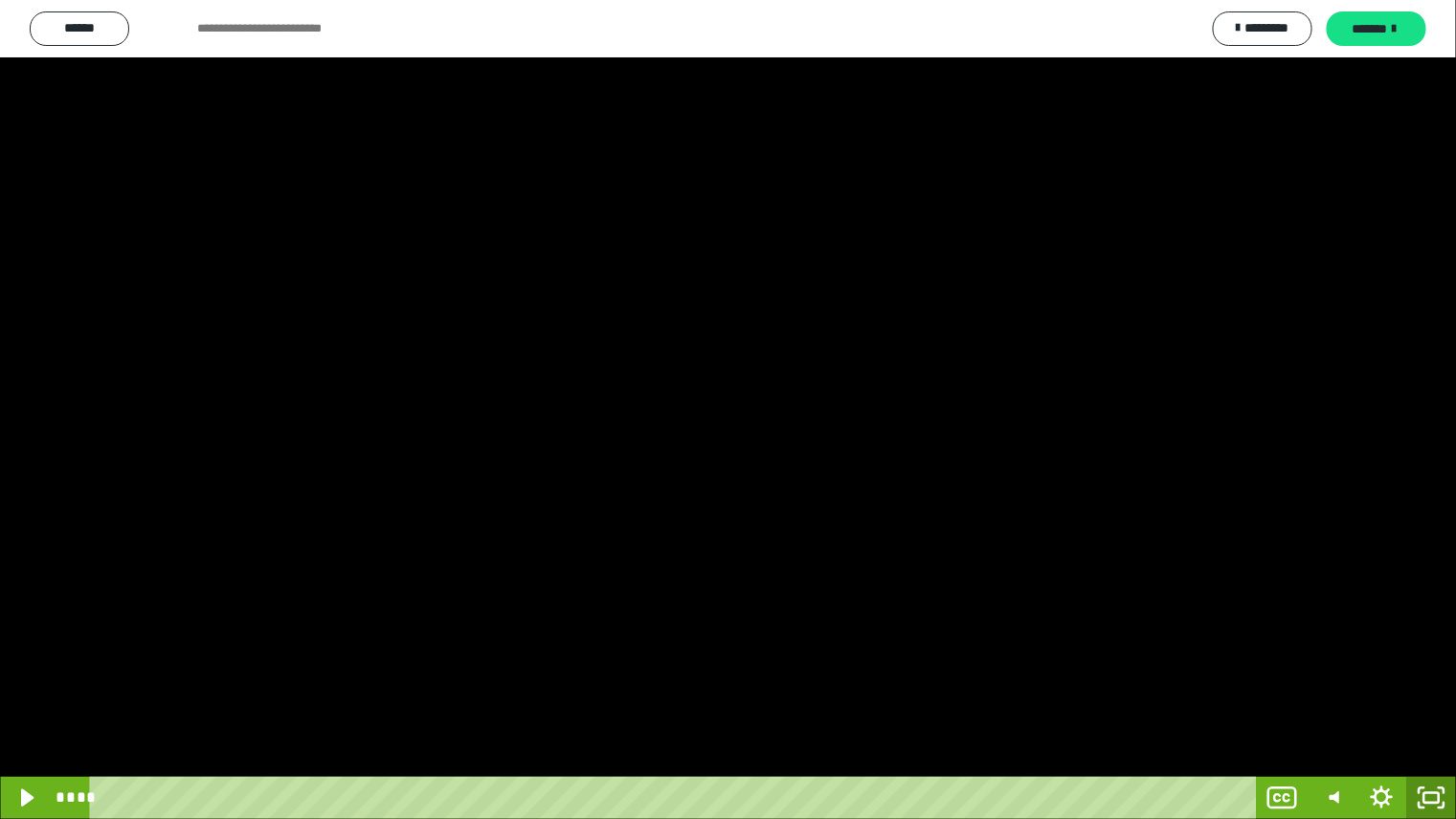 scroll, scrollTop: 3686, scrollLeft: 0, axis: vertical 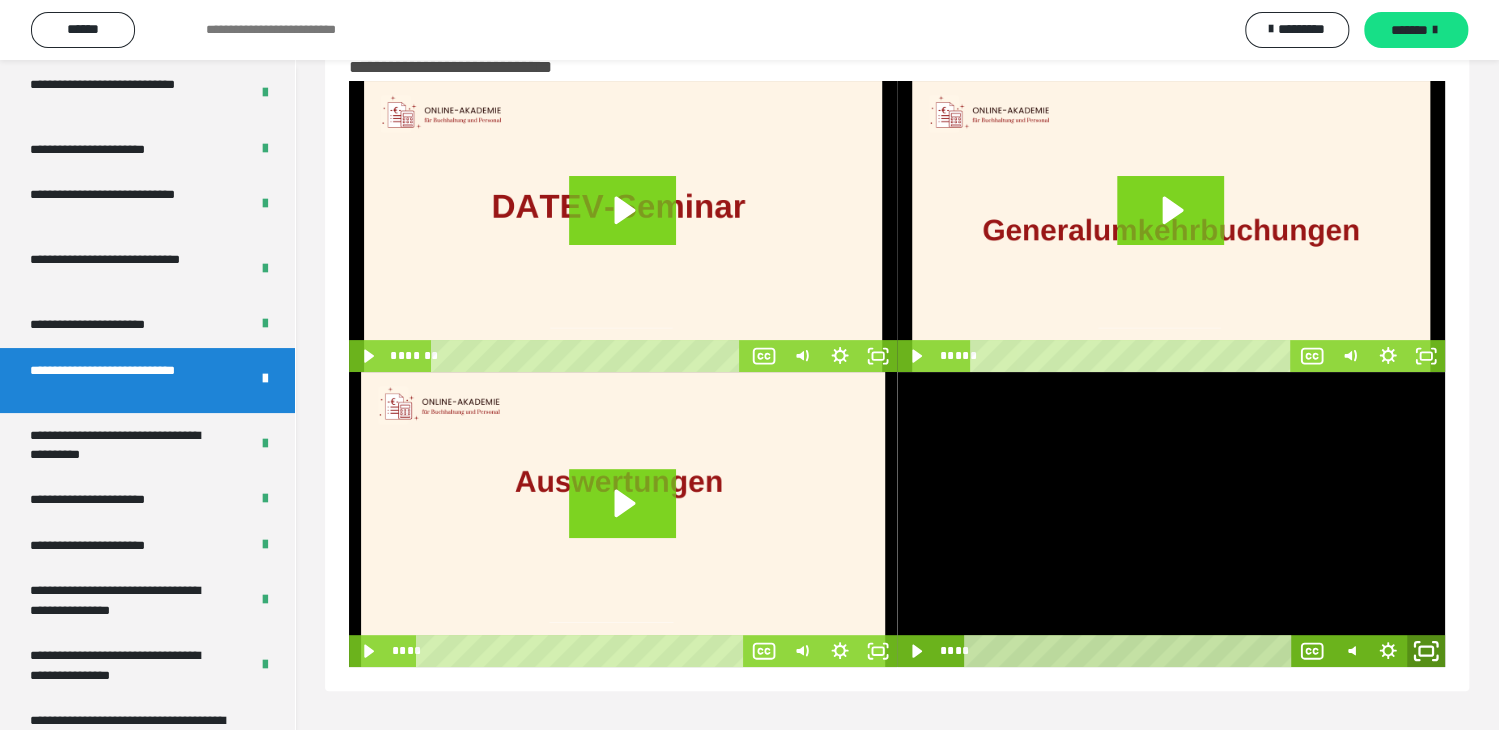 click 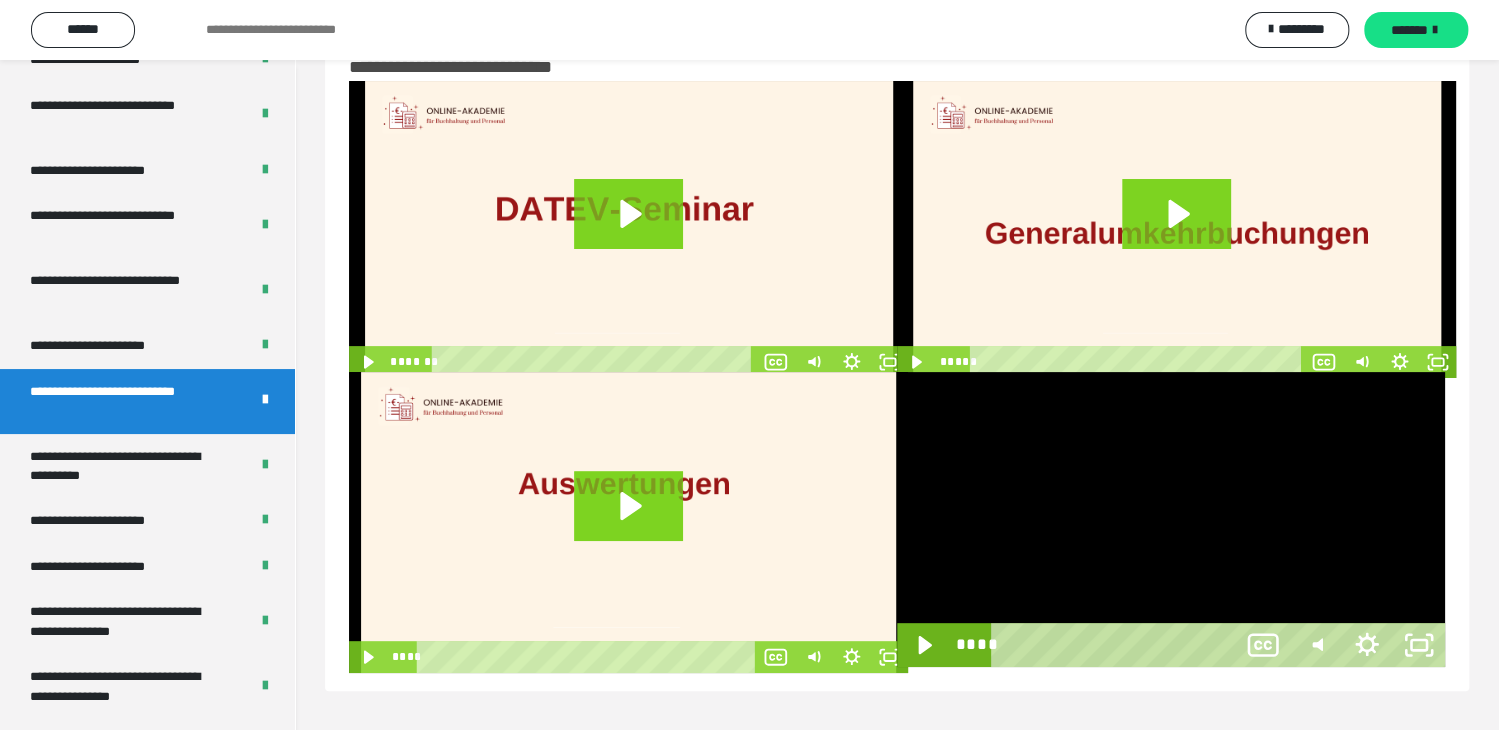scroll, scrollTop: 3827, scrollLeft: 0, axis: vertical 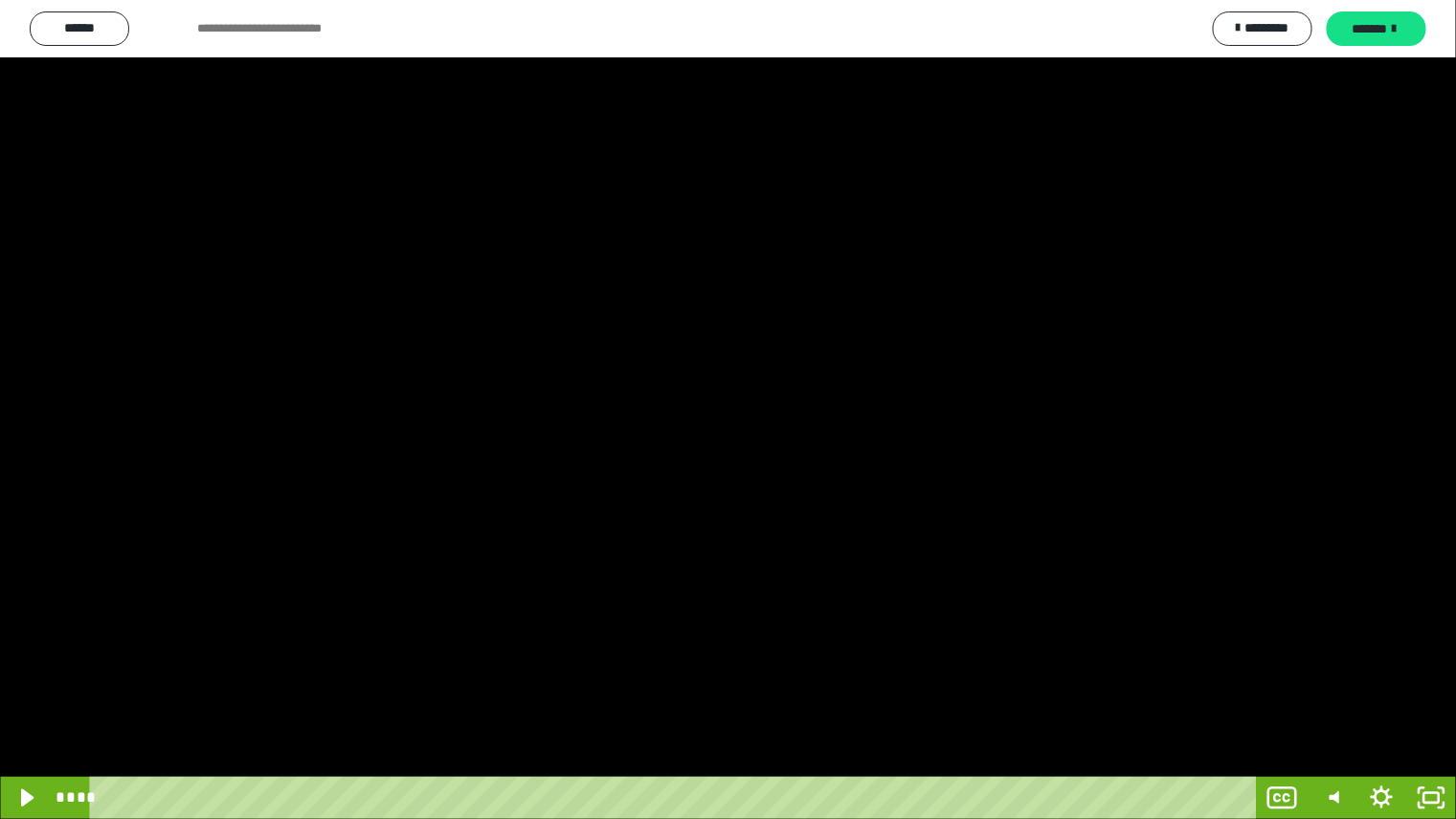 click at bounding box center (728, 410) 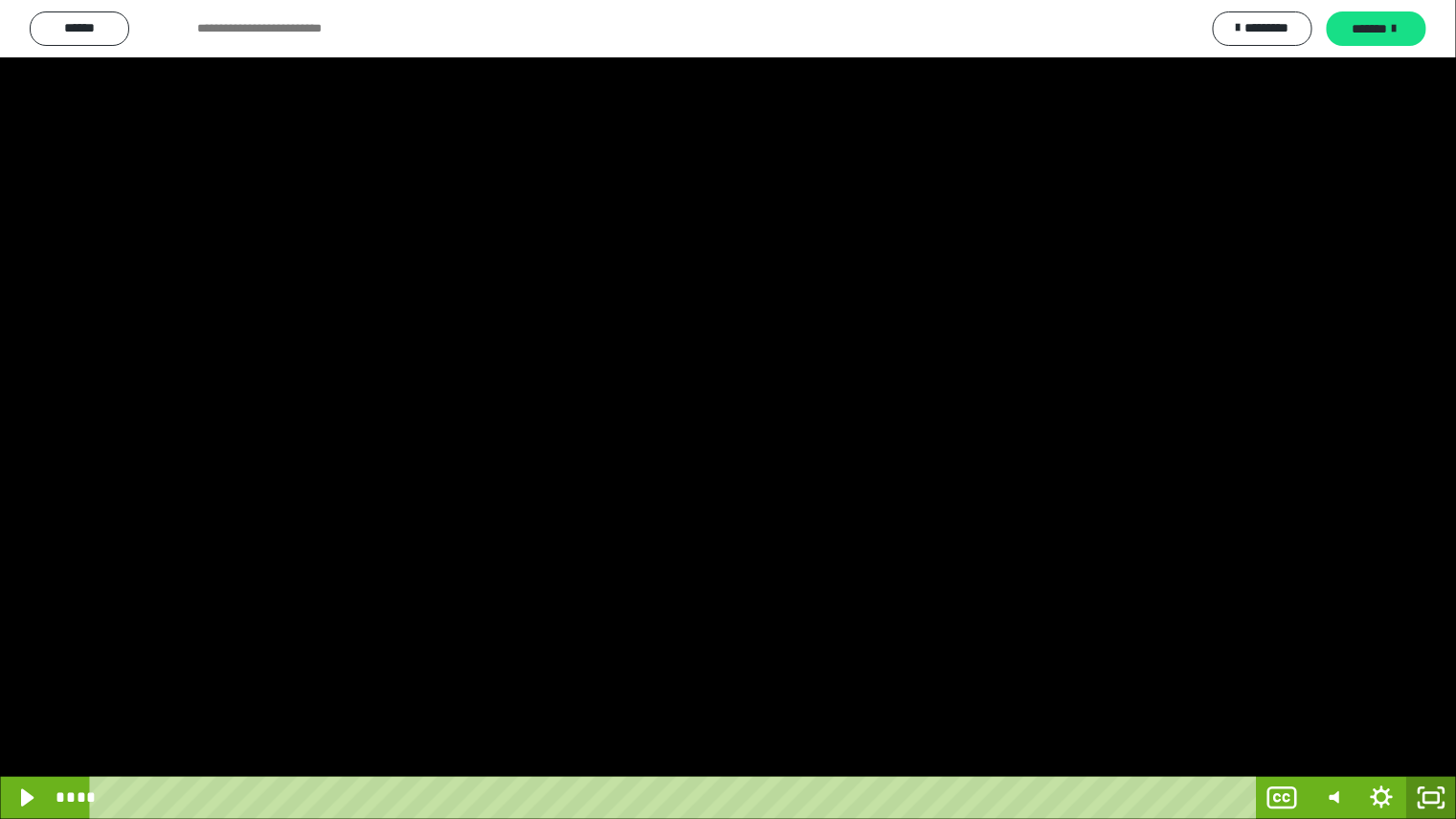 click 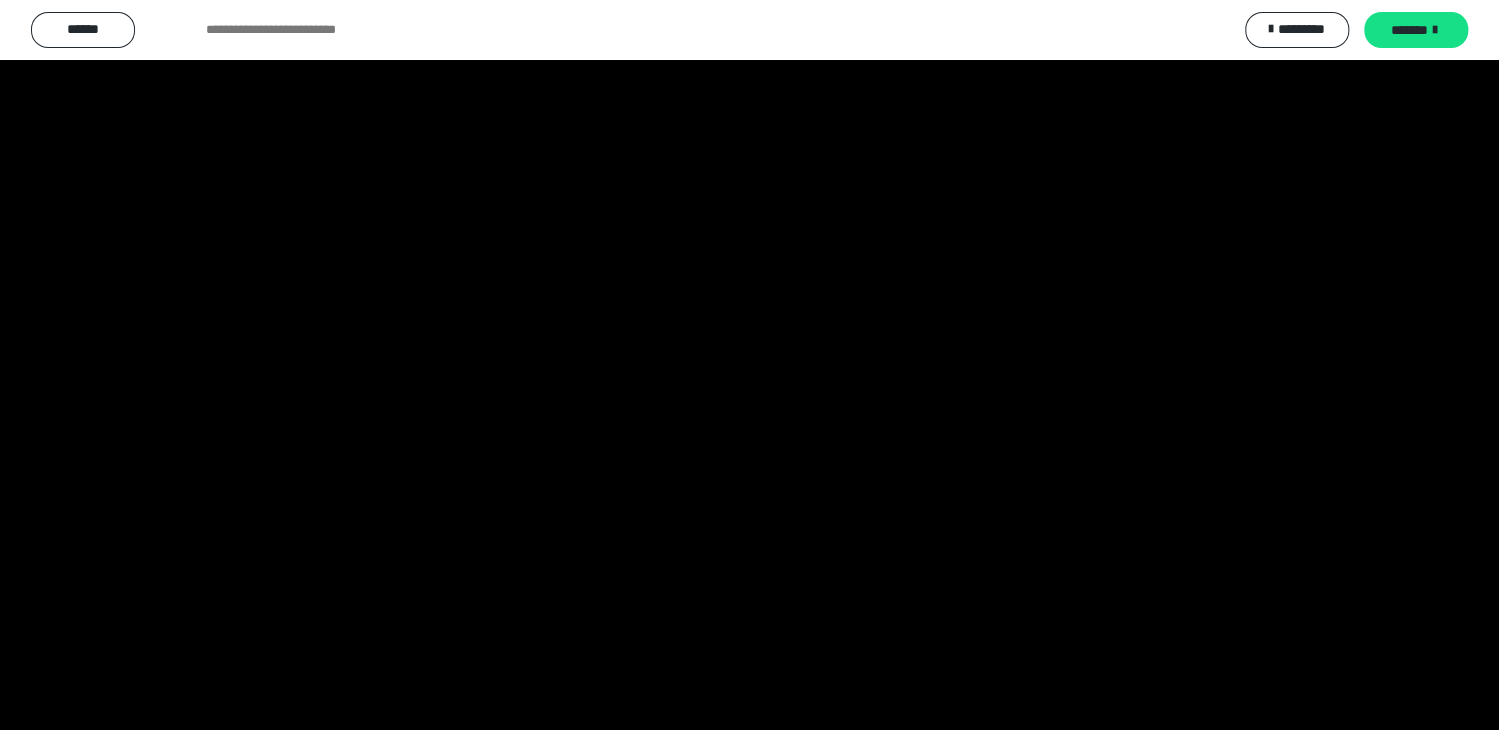 scroll, scrollTop: 3953, scrollLeft: 0, axis: vertical 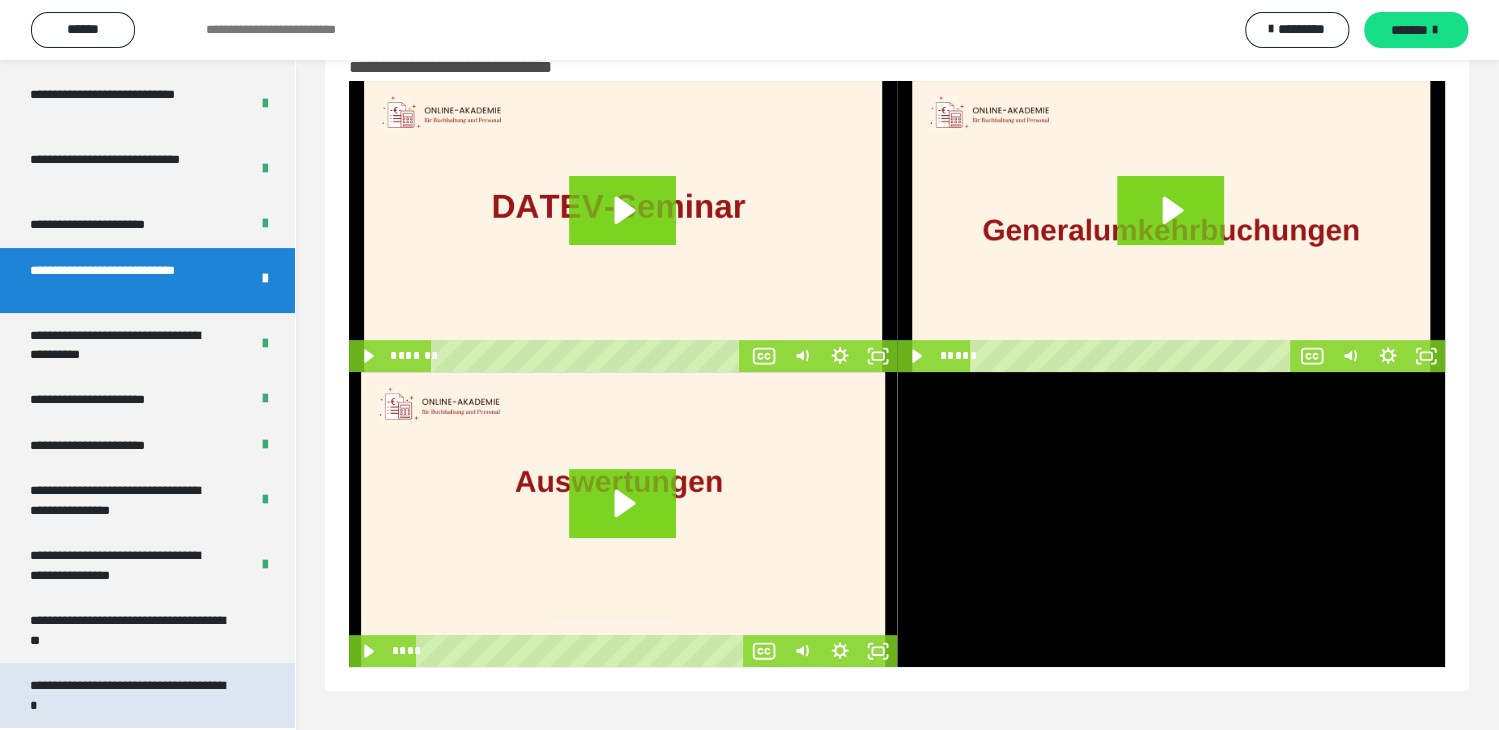 click on "**********" at bounding box center [132, 695] 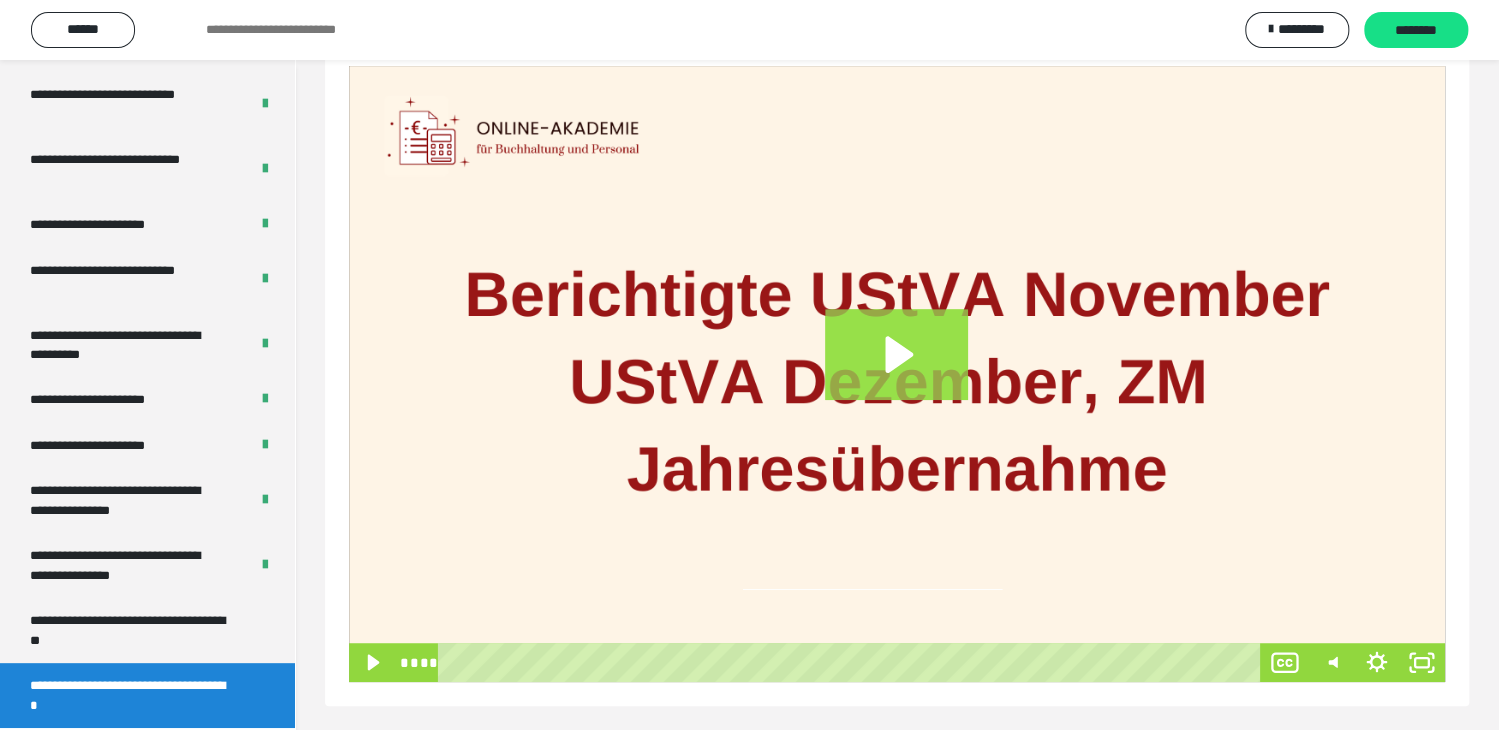 scroll, scrollTop: 296, scrollLeft: 0, axis: vertical 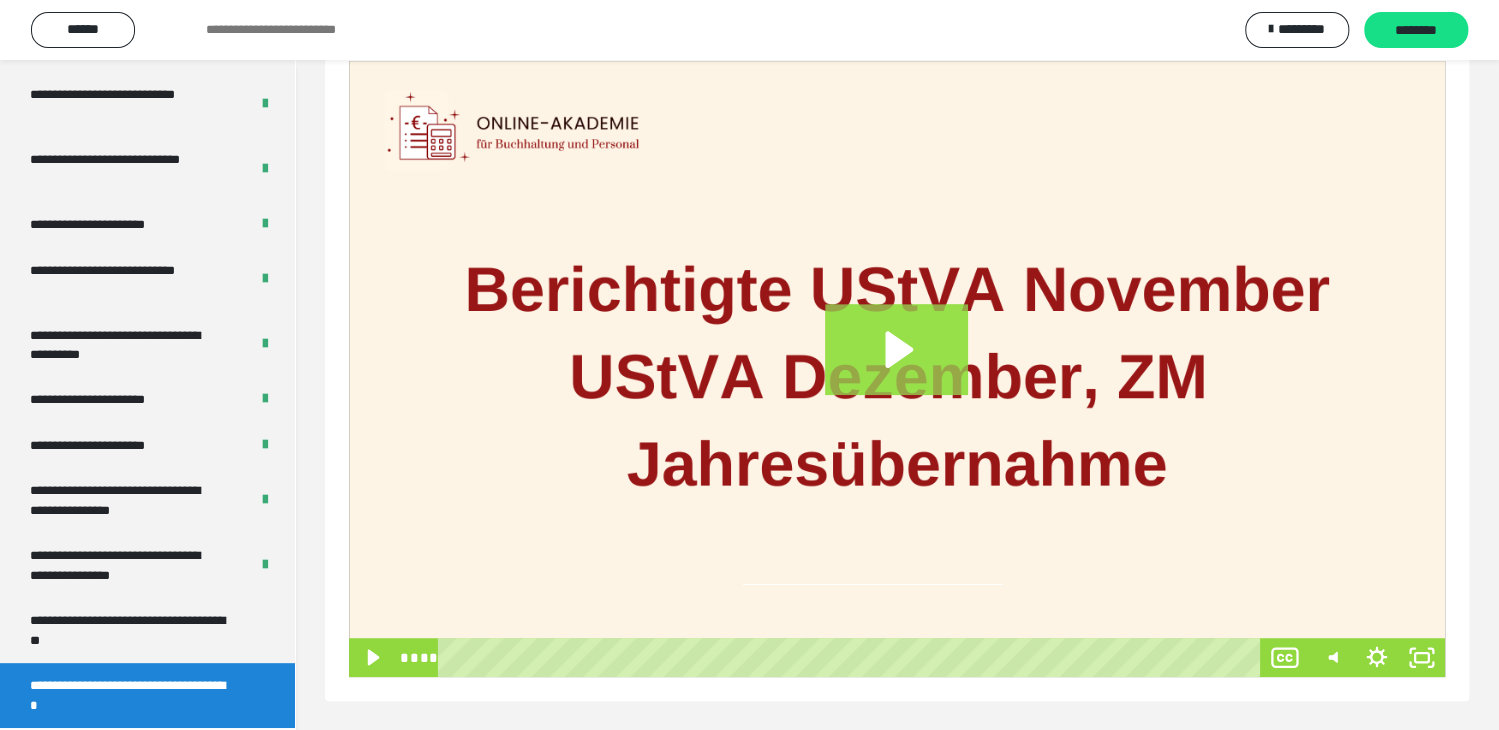 click 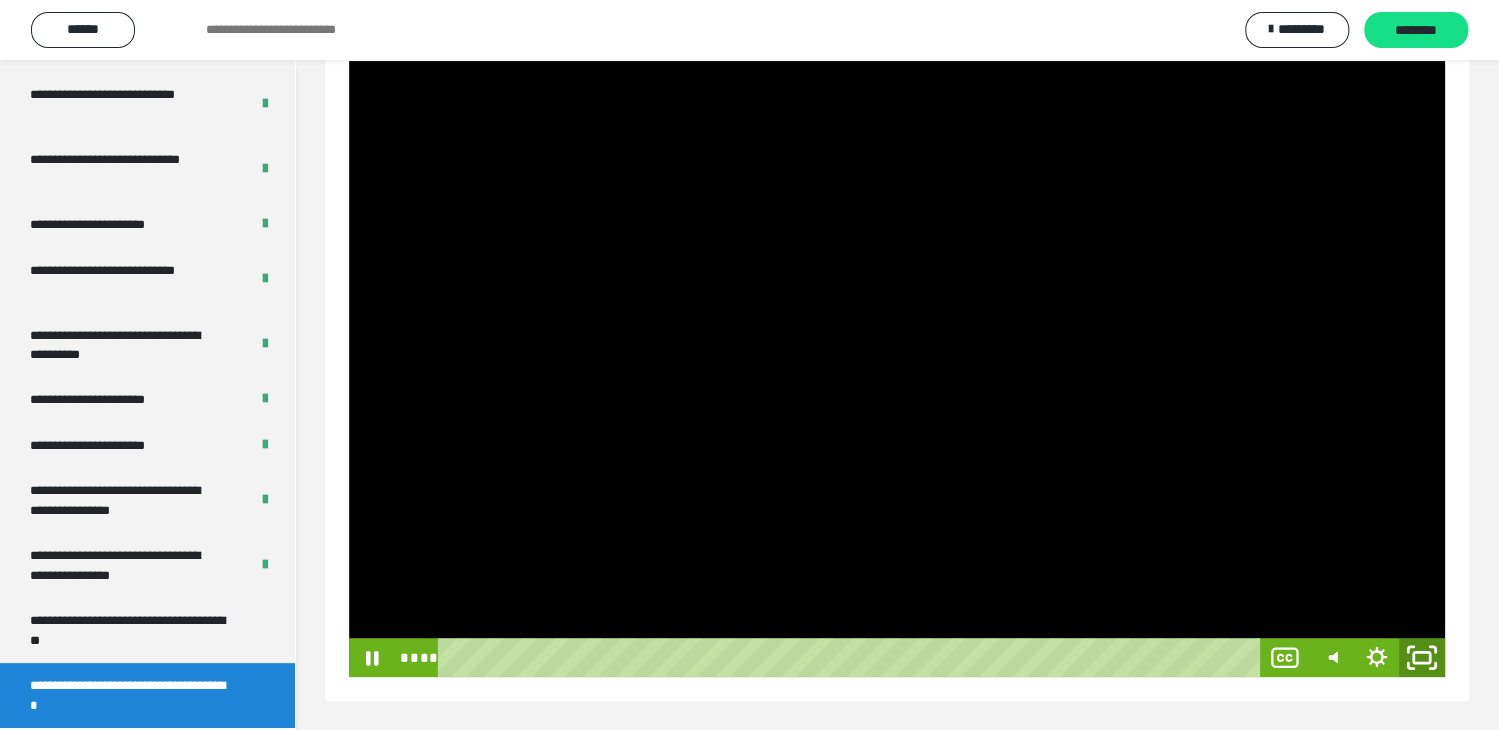 click 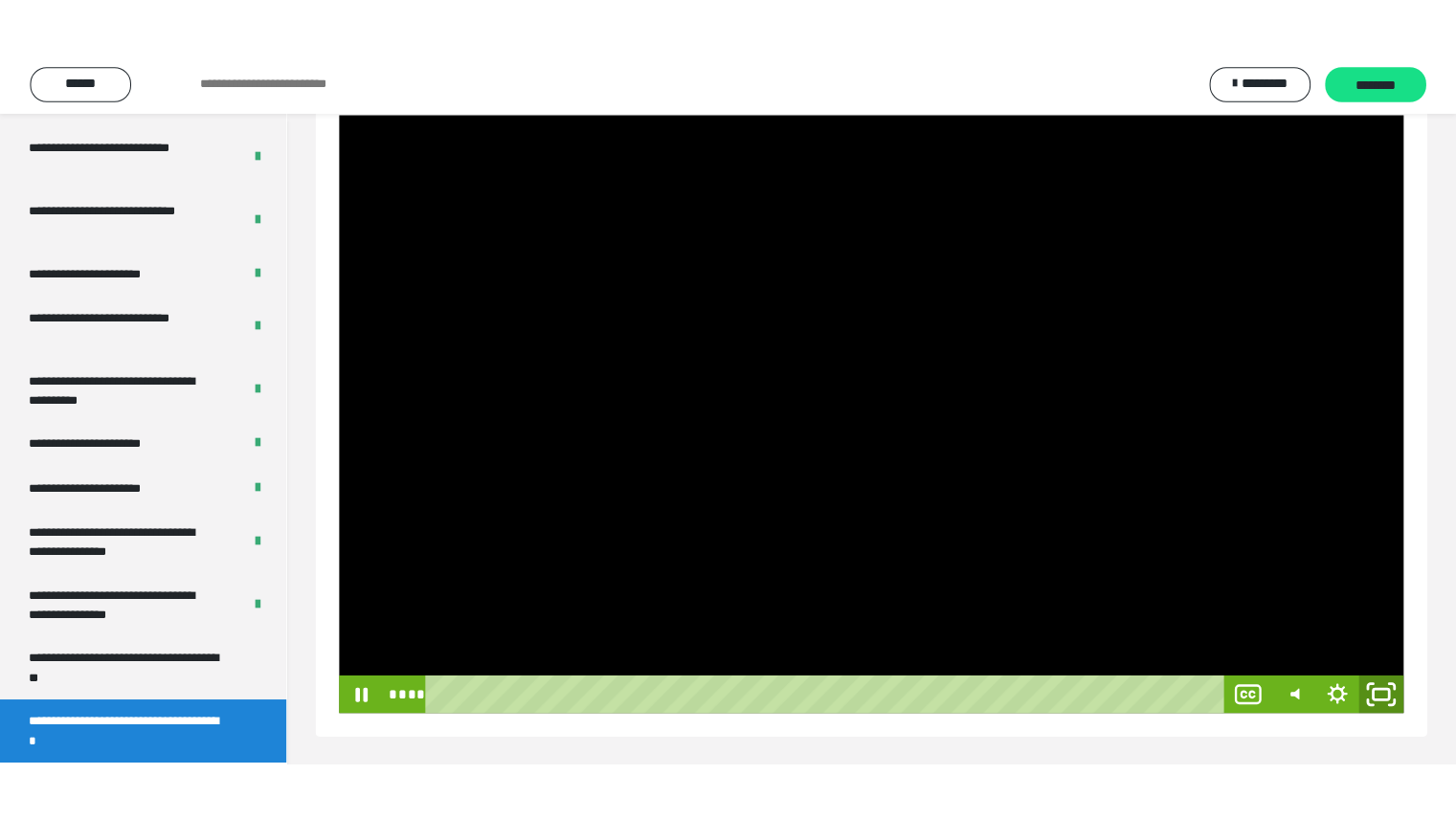 scroll, scrollTop: 178, scrollLeft: 0, axis: vertical 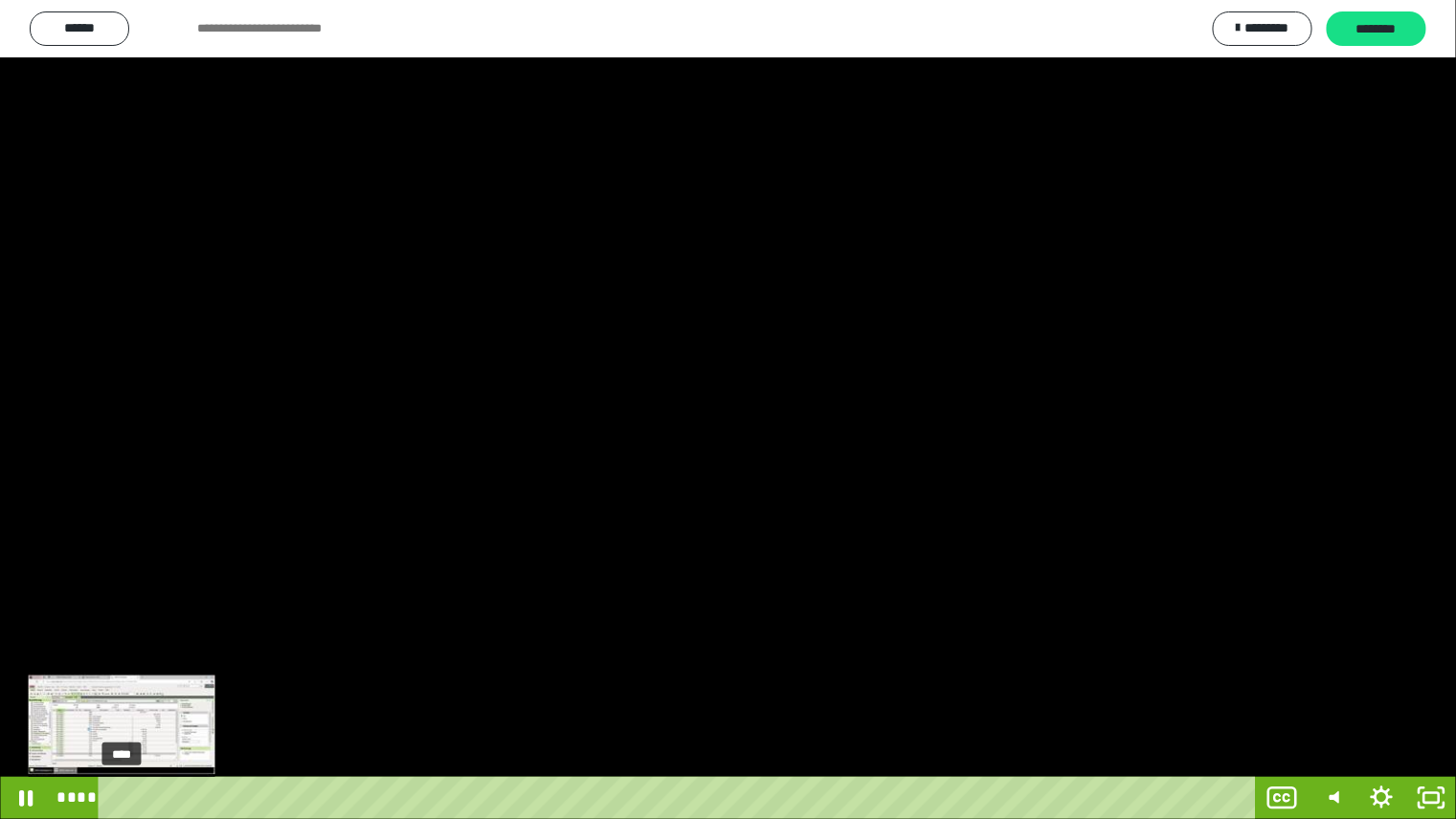 click on "****" at bounding box center (681, 798) 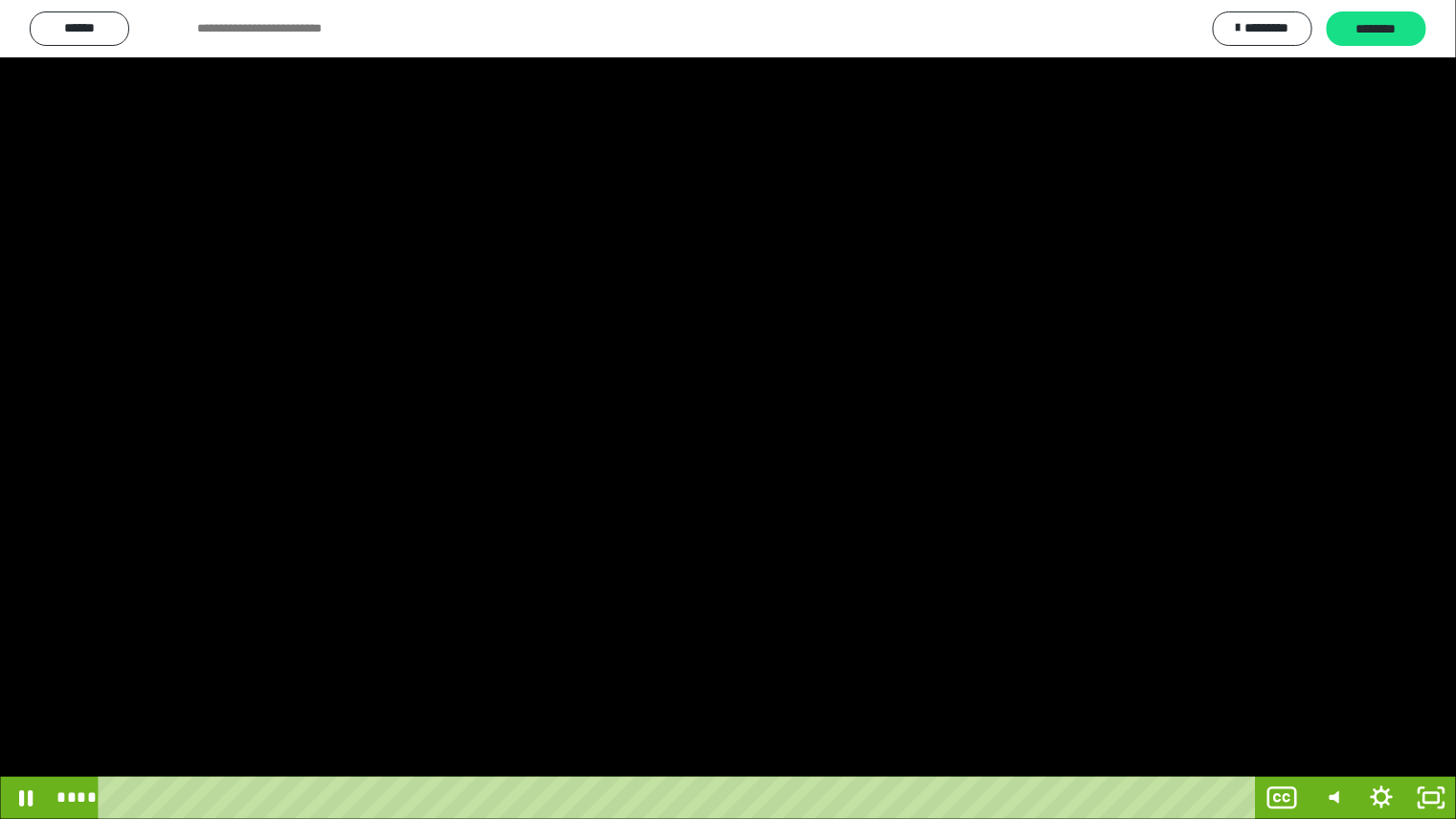 click at bounding box center [728, 410] 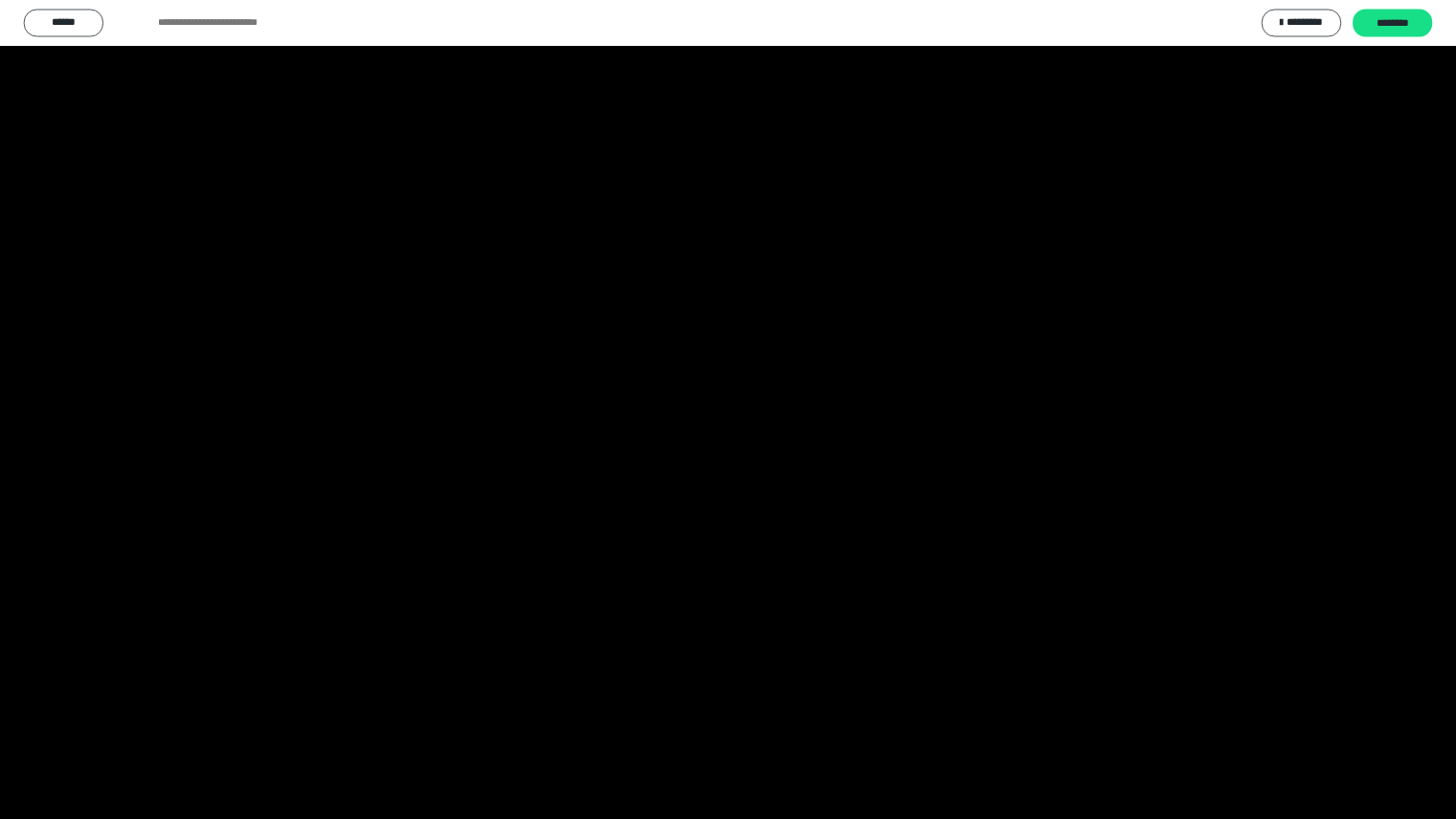 scroll, scrollTop: 3457, scrollLeft: 0, axis: vertical 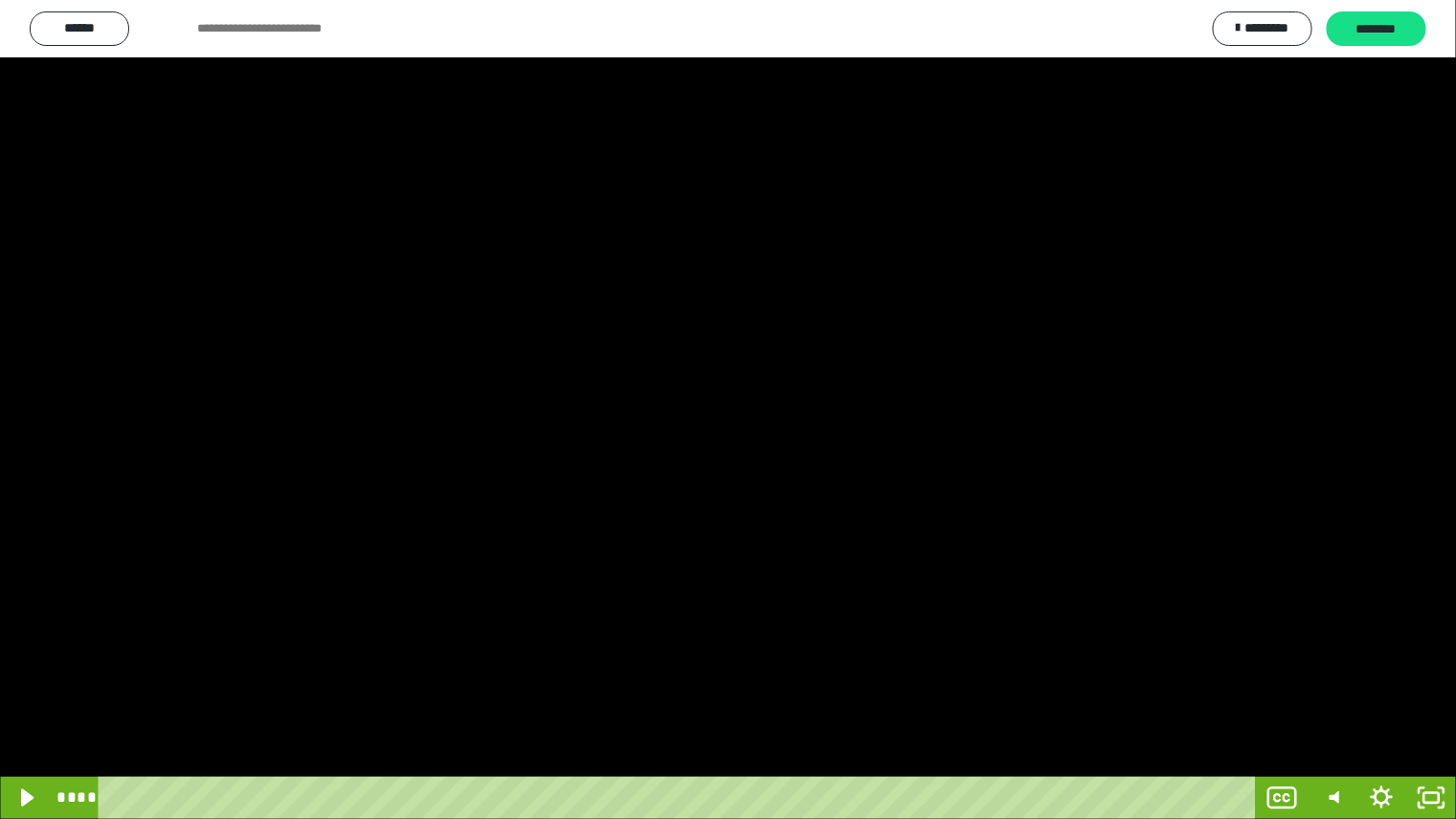 click at bounding box center (728, 410) 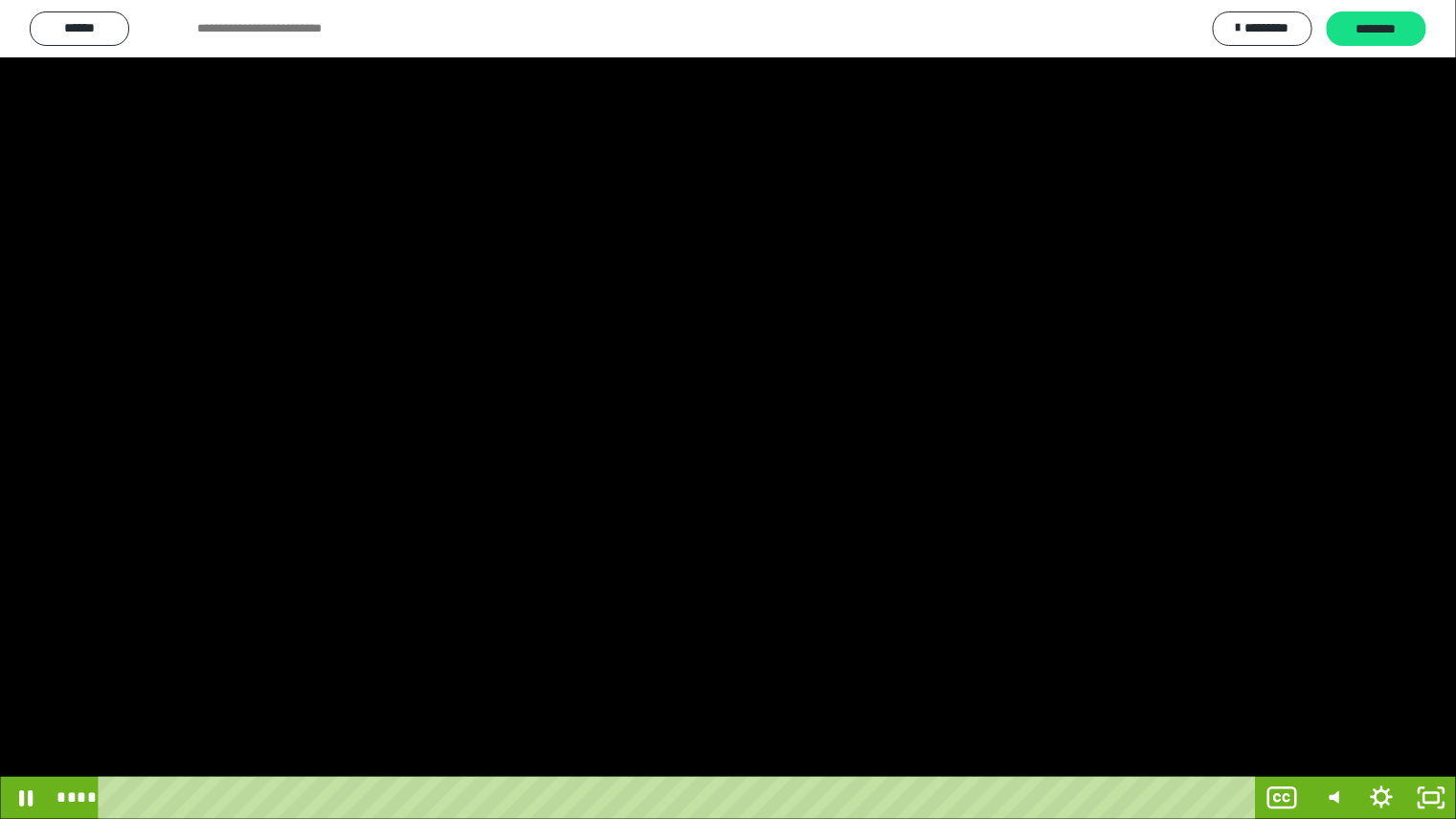 click at bounding box center [728, 410] 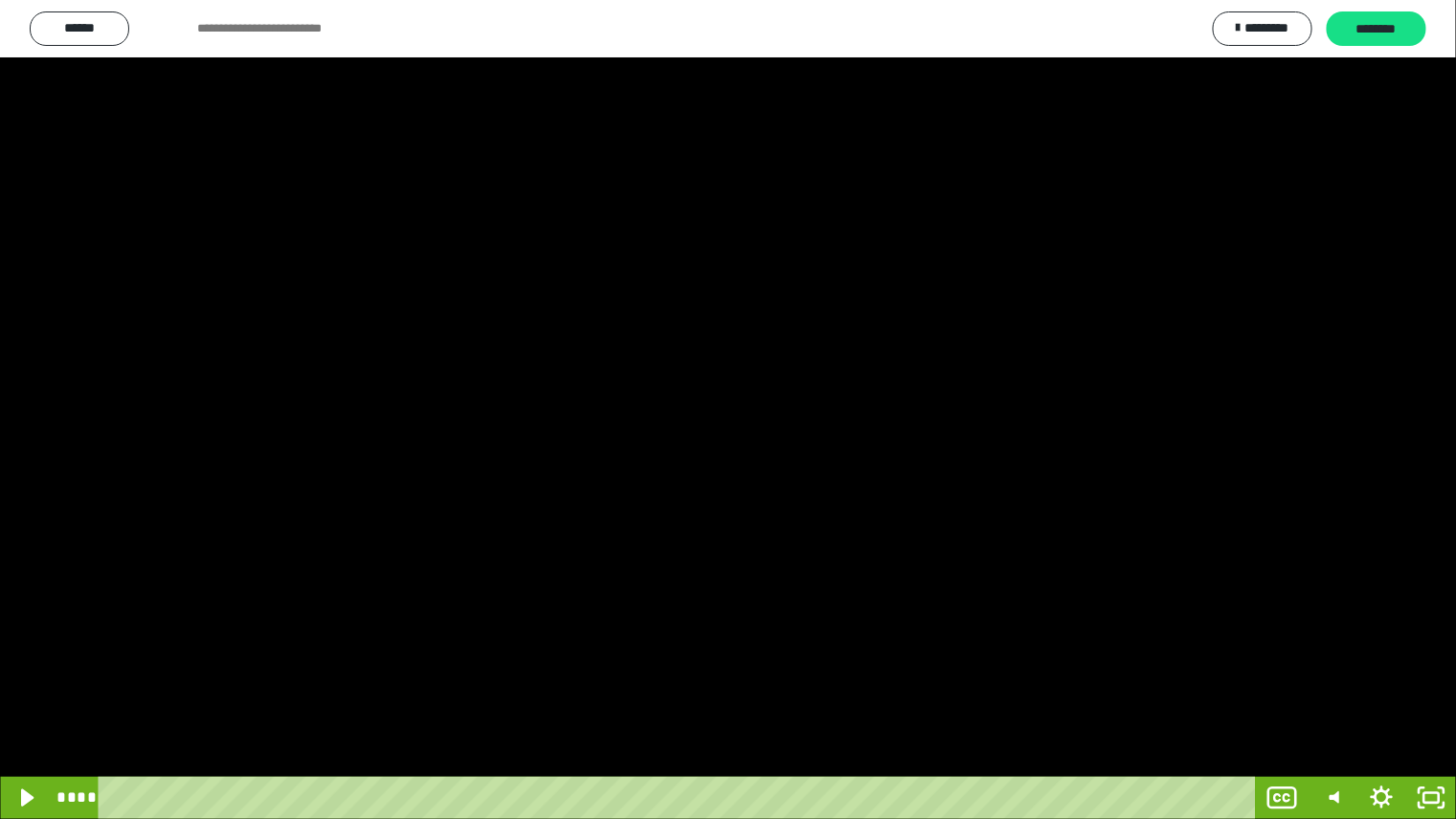 click at bounding box center [728, 410] 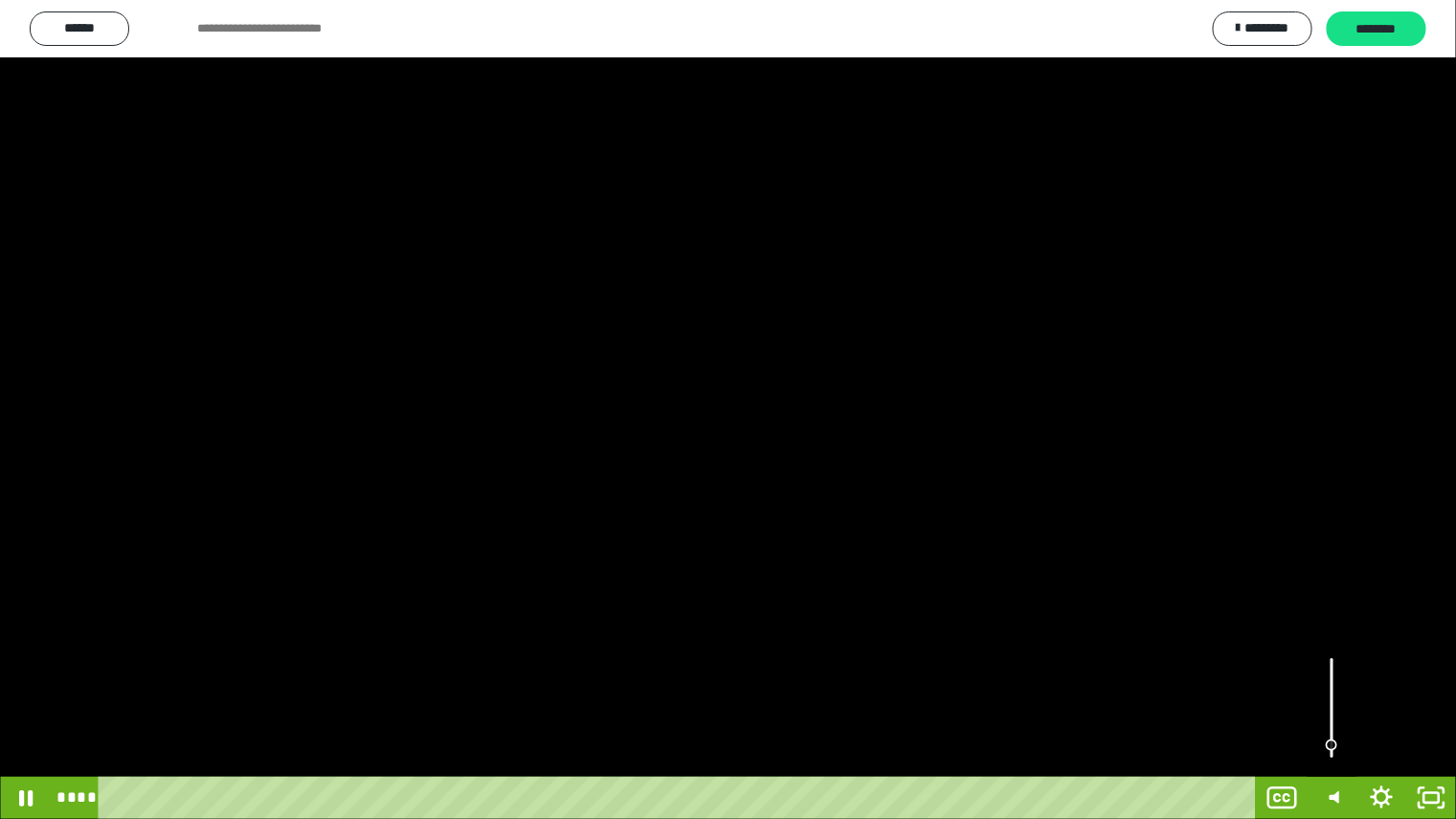 click at bounding box center (1332, 708) 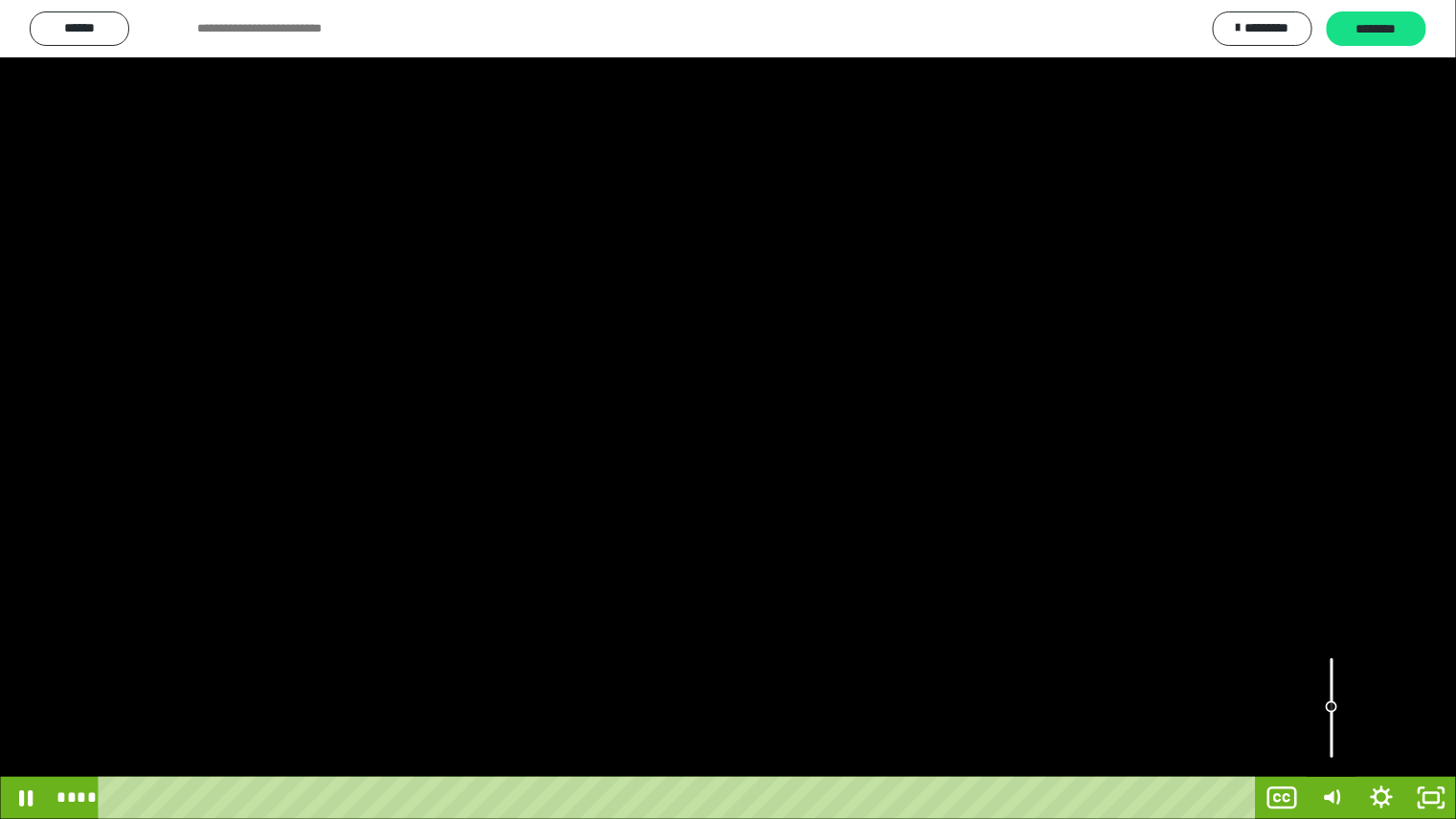 click at bounding box center [1332, 708] 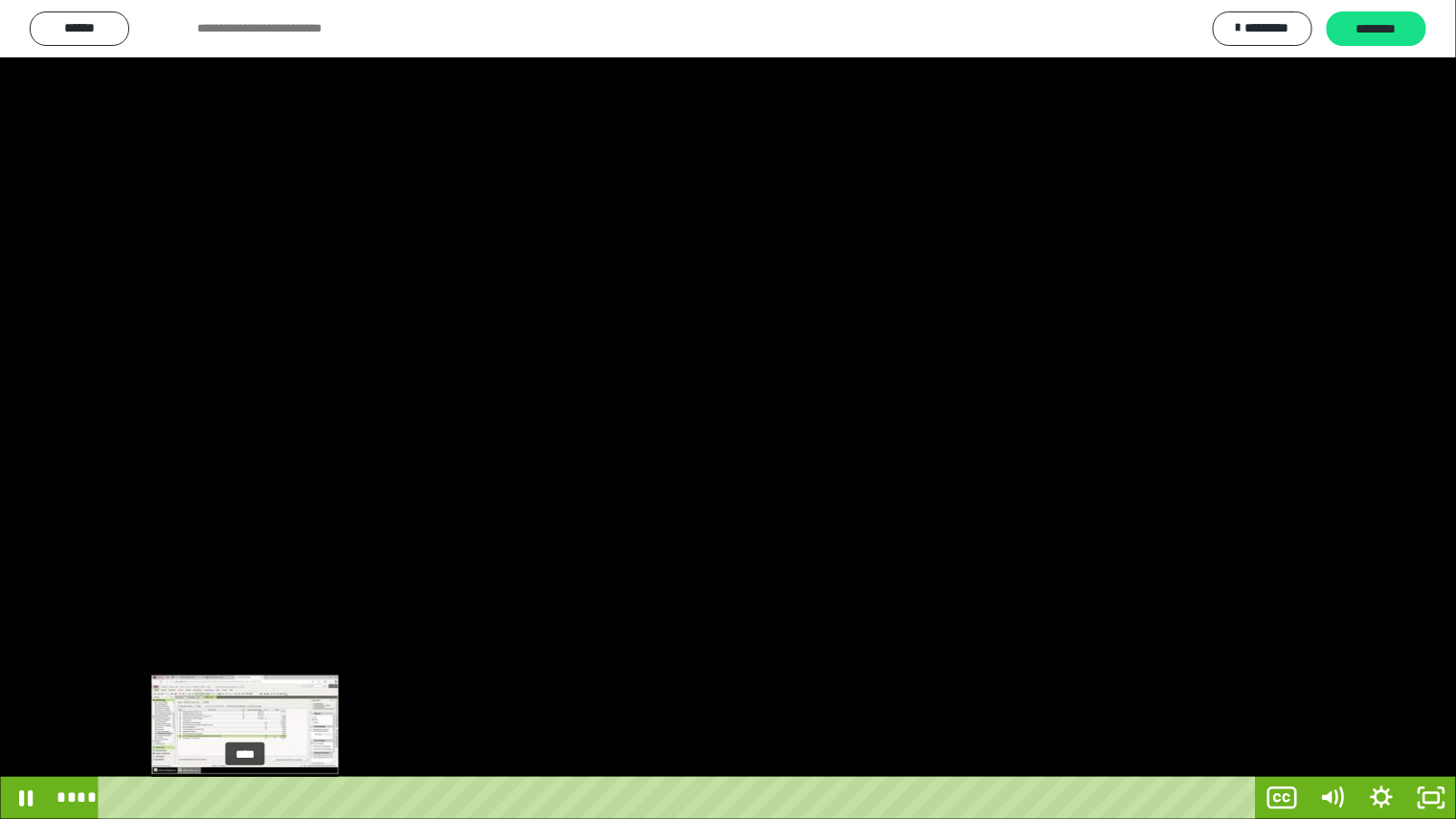click on "****" at bounding box center [681, 798] 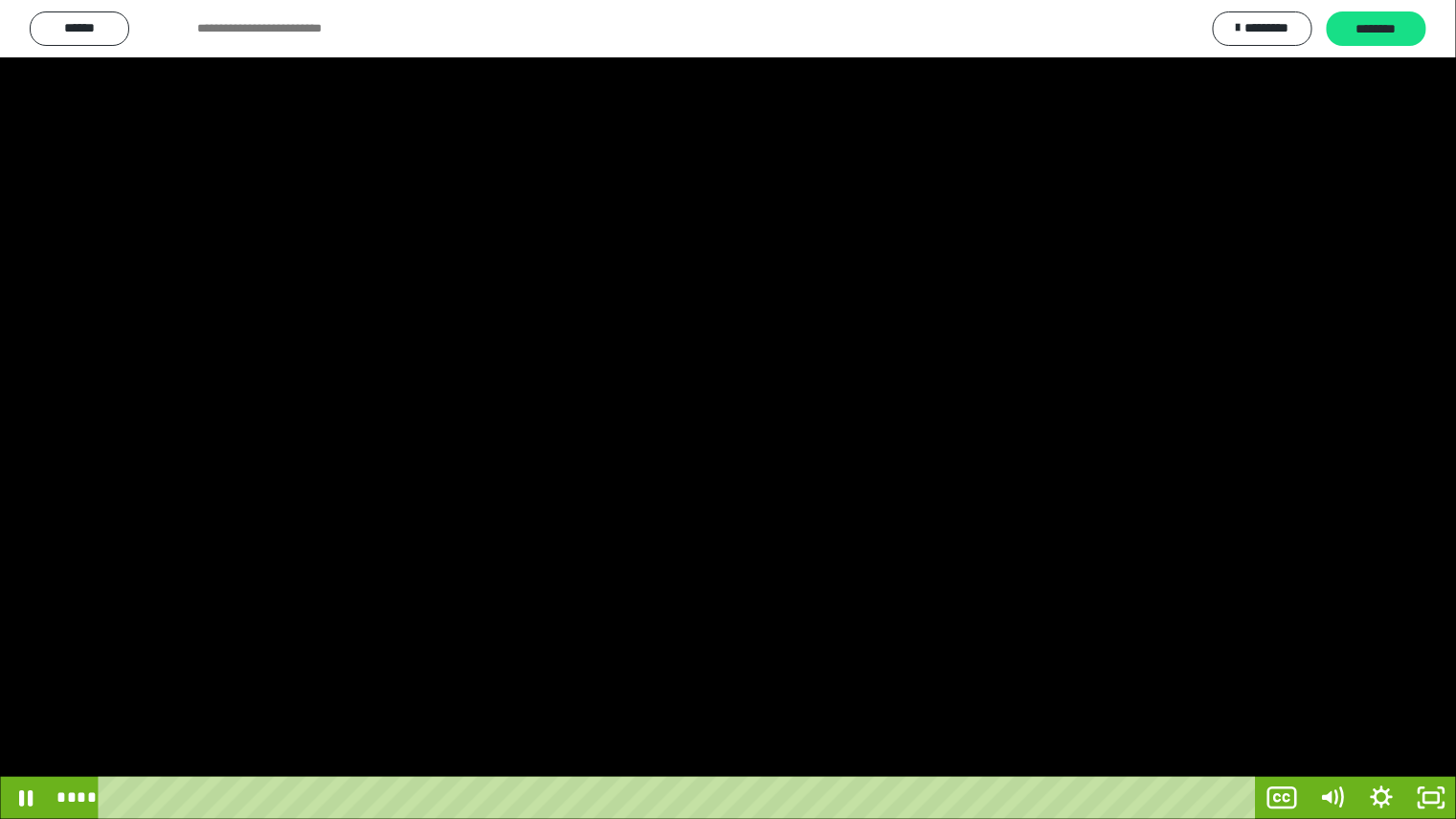 click at bounding box center [728, 410] 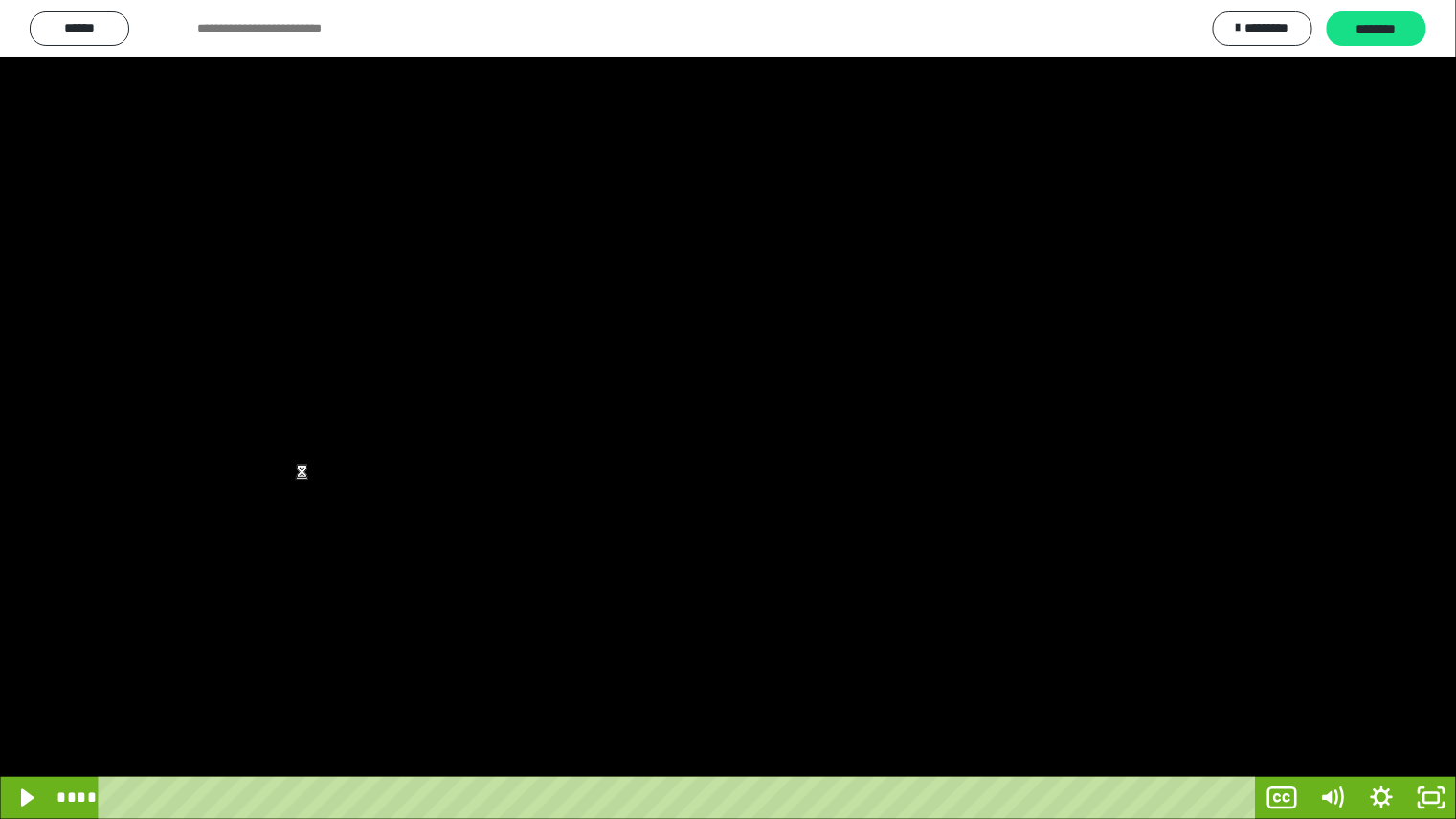 click at bounding box center (728, 410) 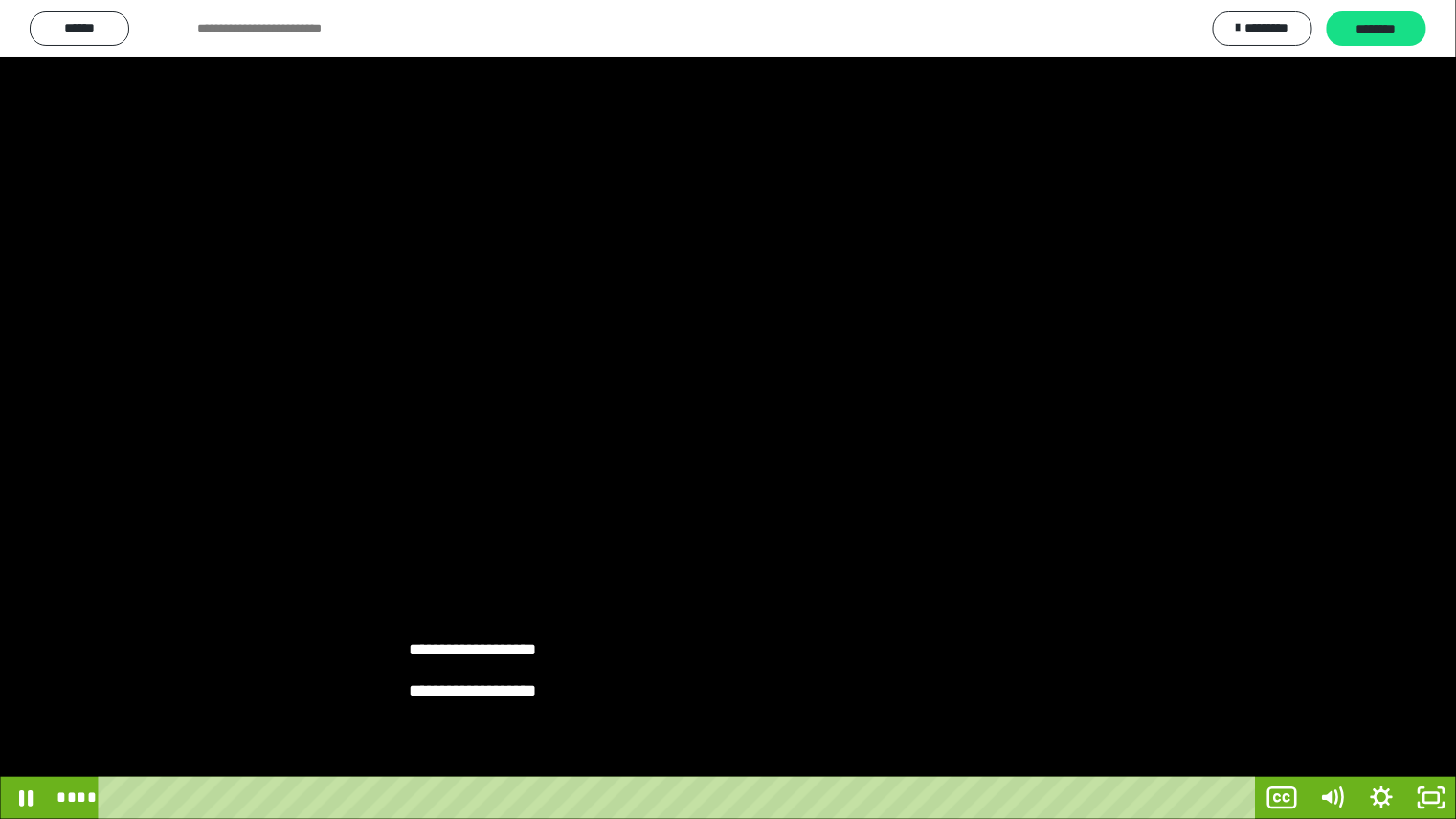 click at bounding box center (728, 410) 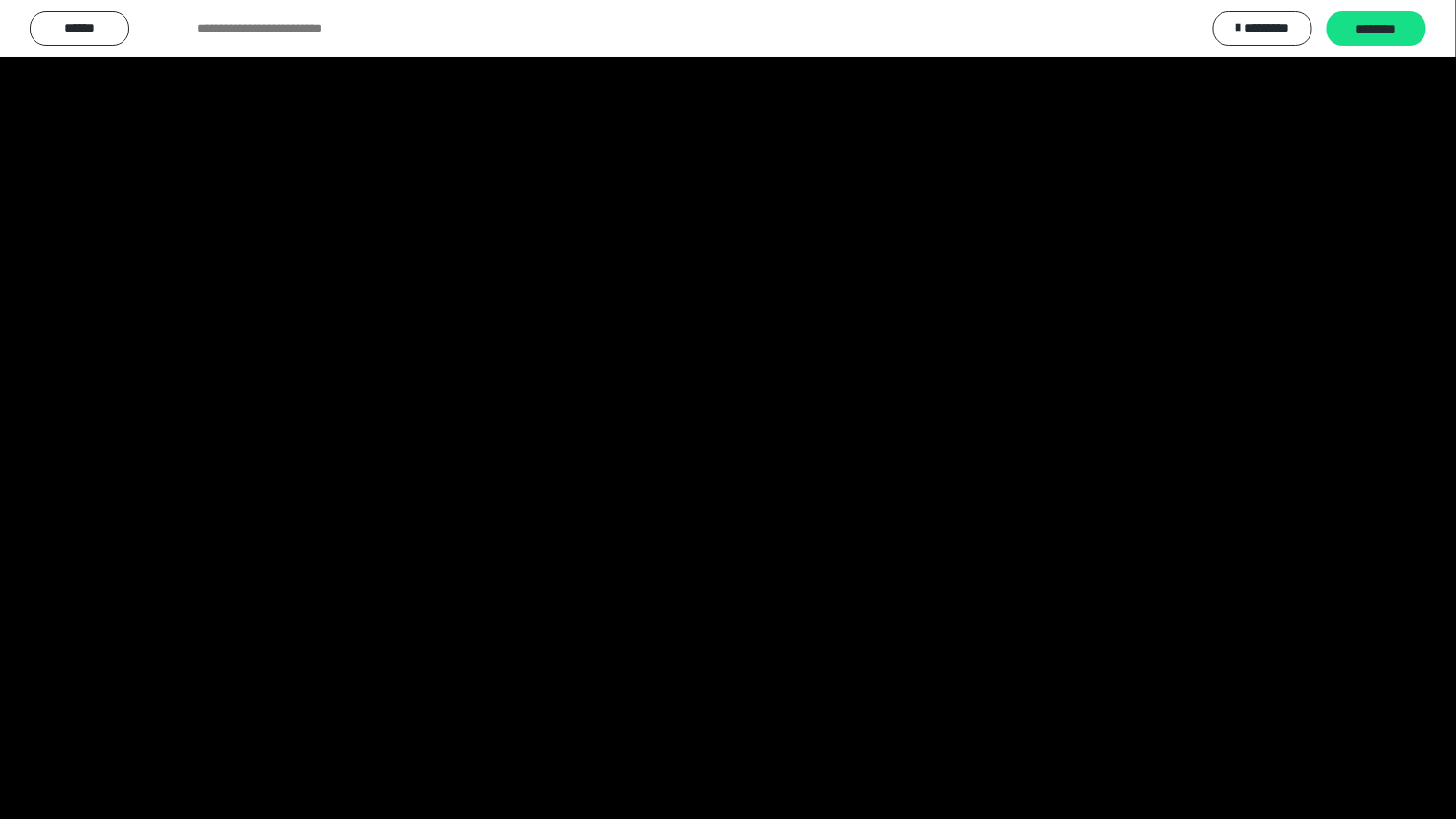 click at bounding box center (728, 410) 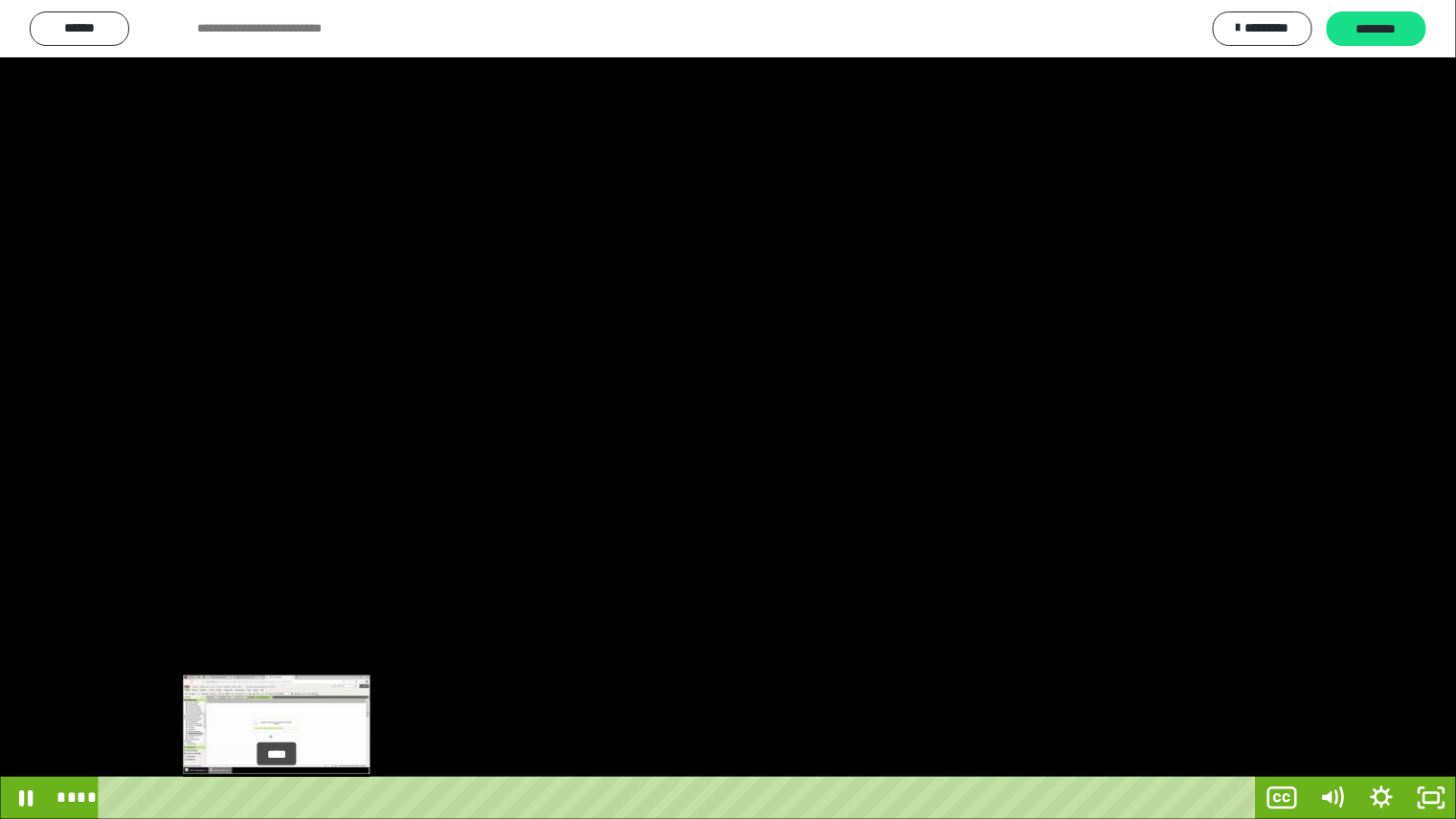 click on "****" at bounding box center (681, 798) 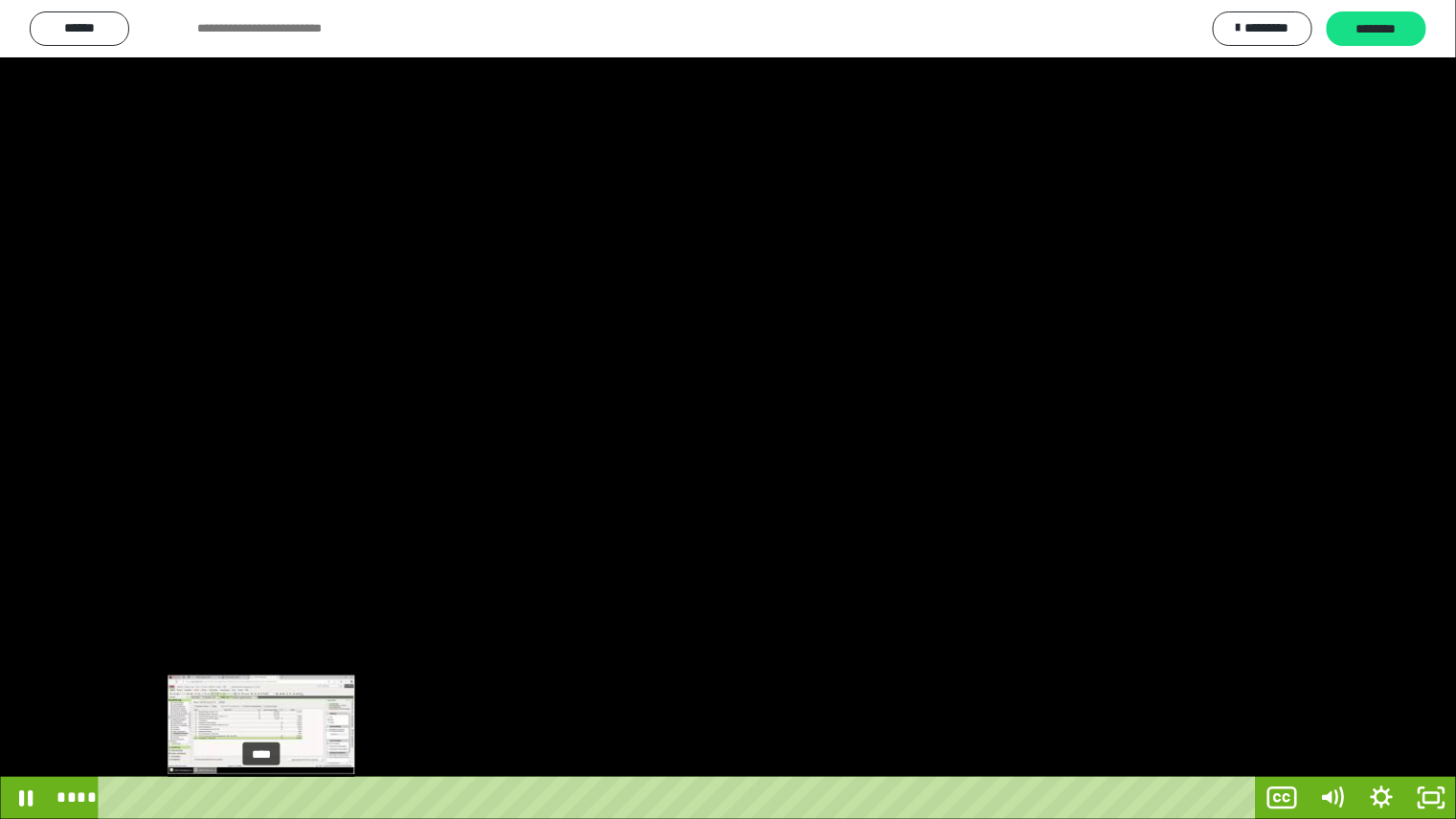 click on "****" at bounding box center [681, 798] 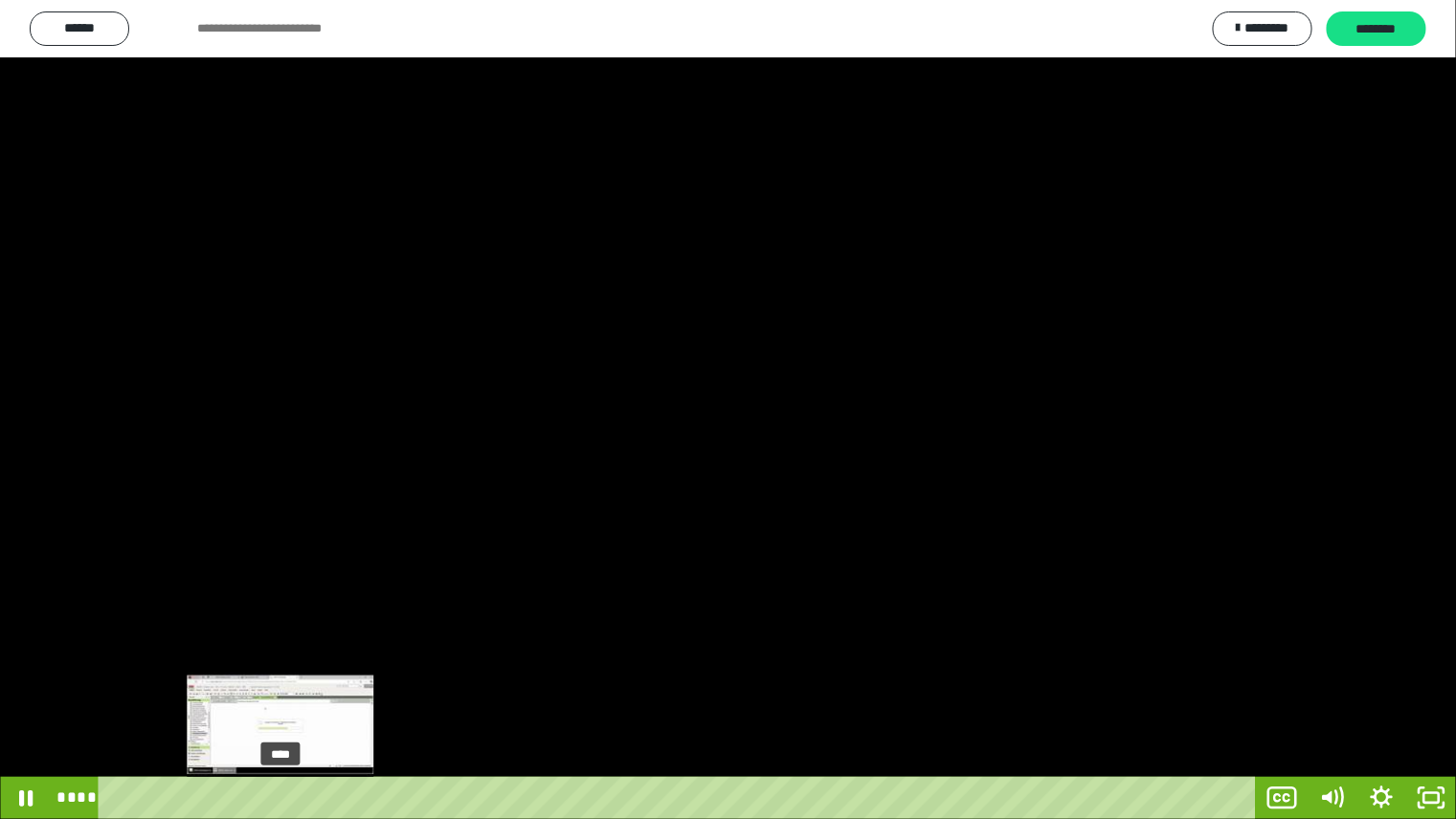 click on "****" at bounding box center [681, 798] 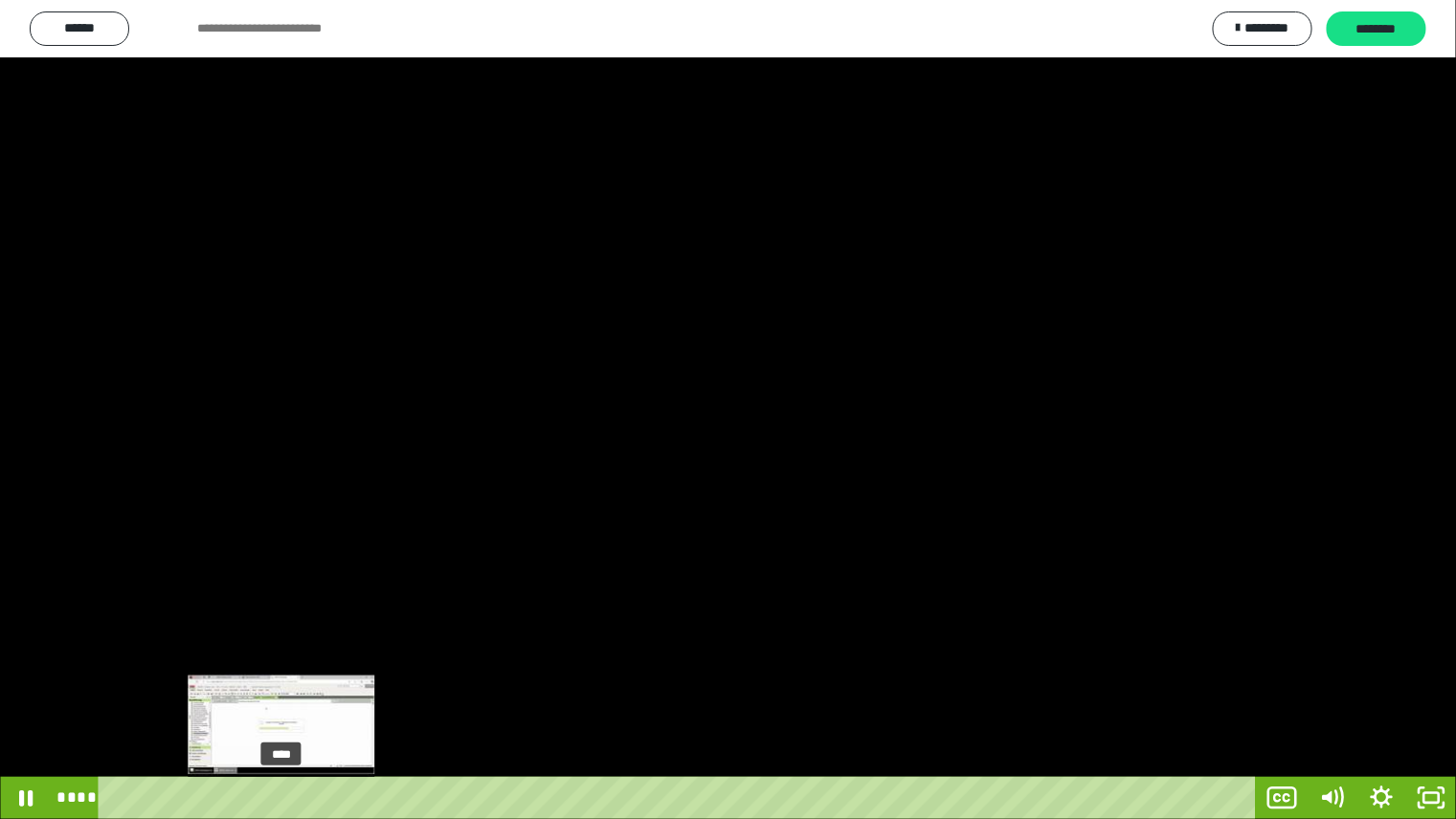 click on "****" at bounding box center [681, 798] 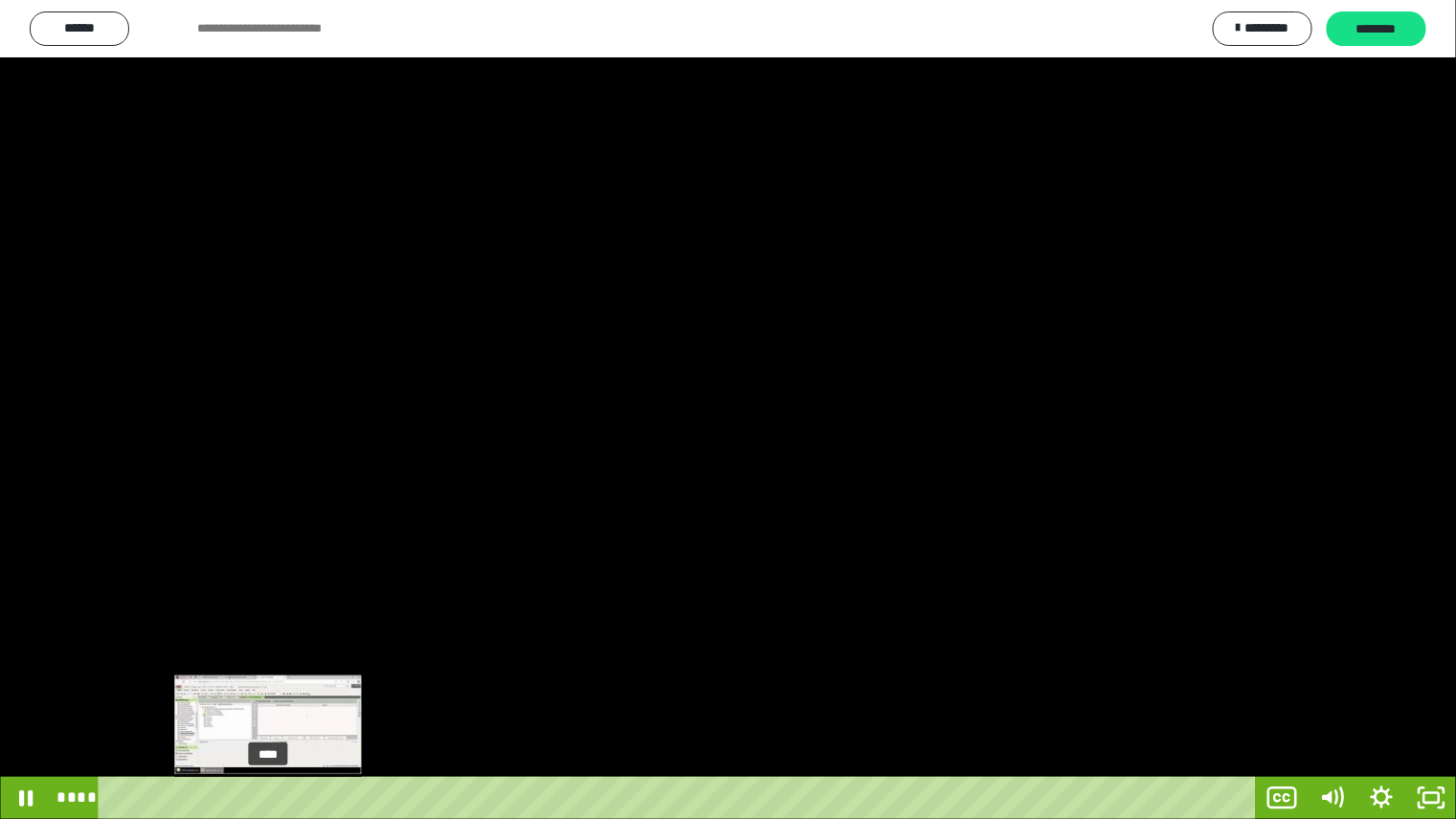 click on "****" at bounding box center [681, 798] 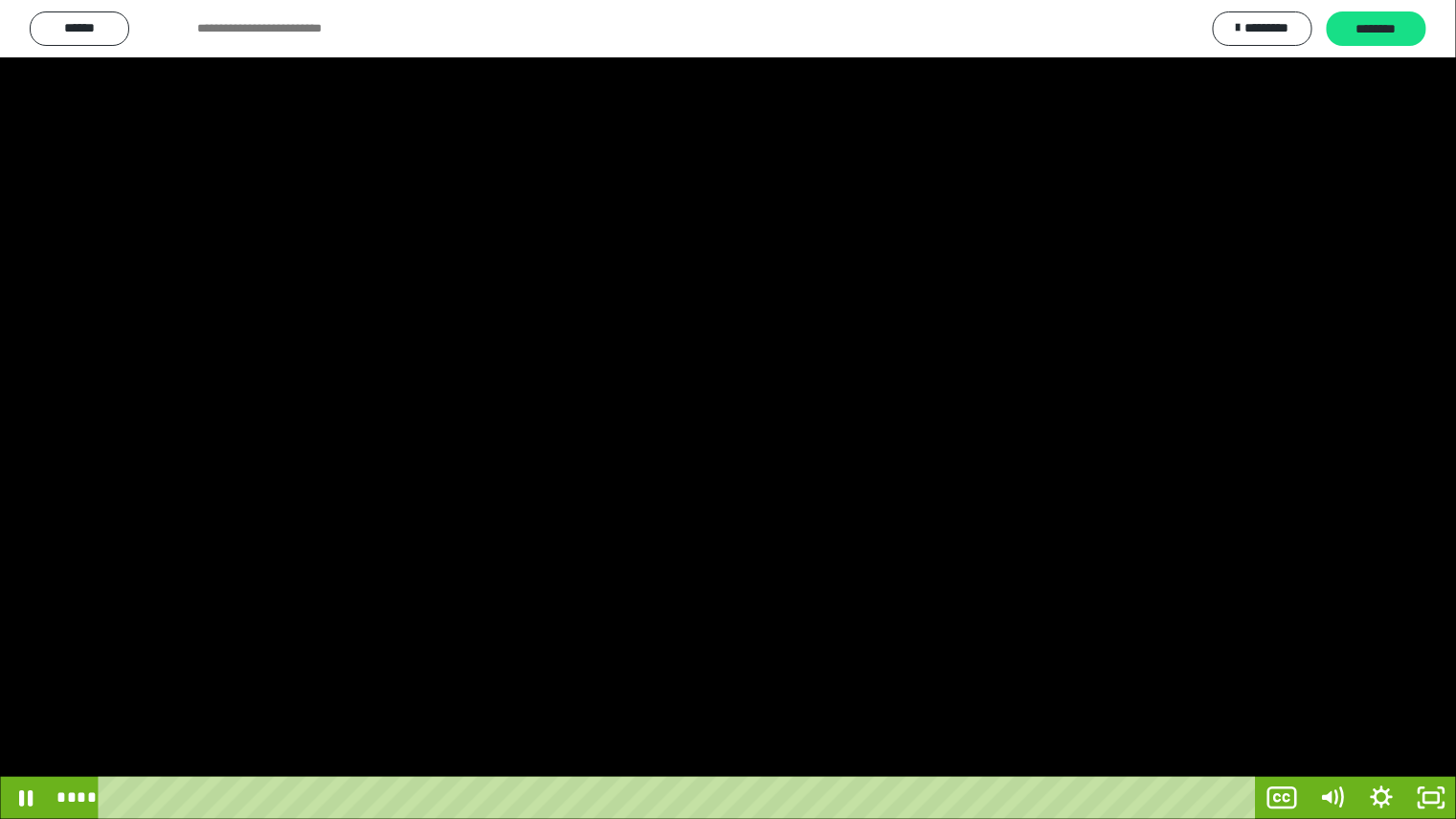 click at bounding box center [728, 410] 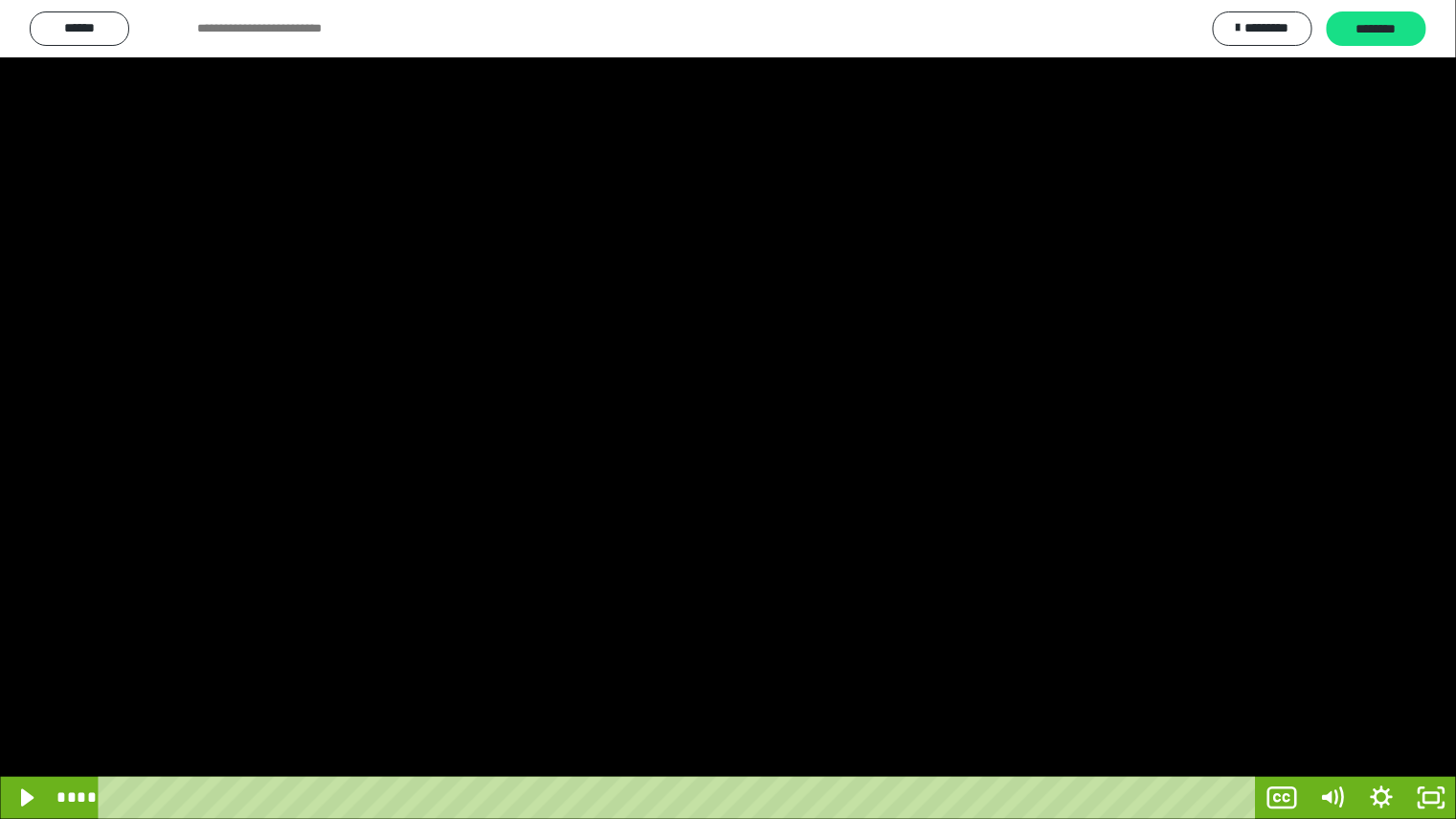 click at bounding box center [728, 410] 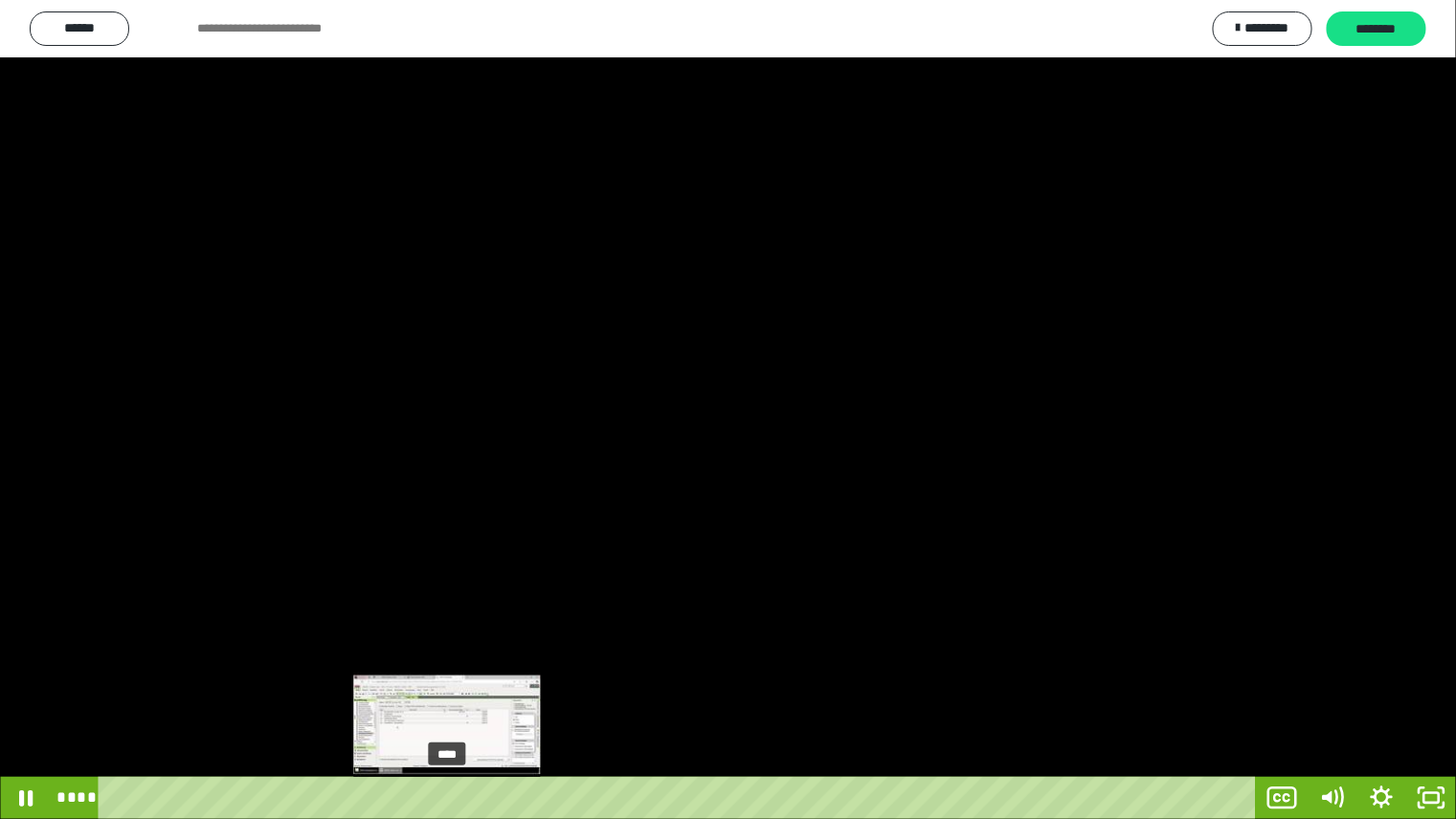 click on "****" at bounding box center (681, 798) 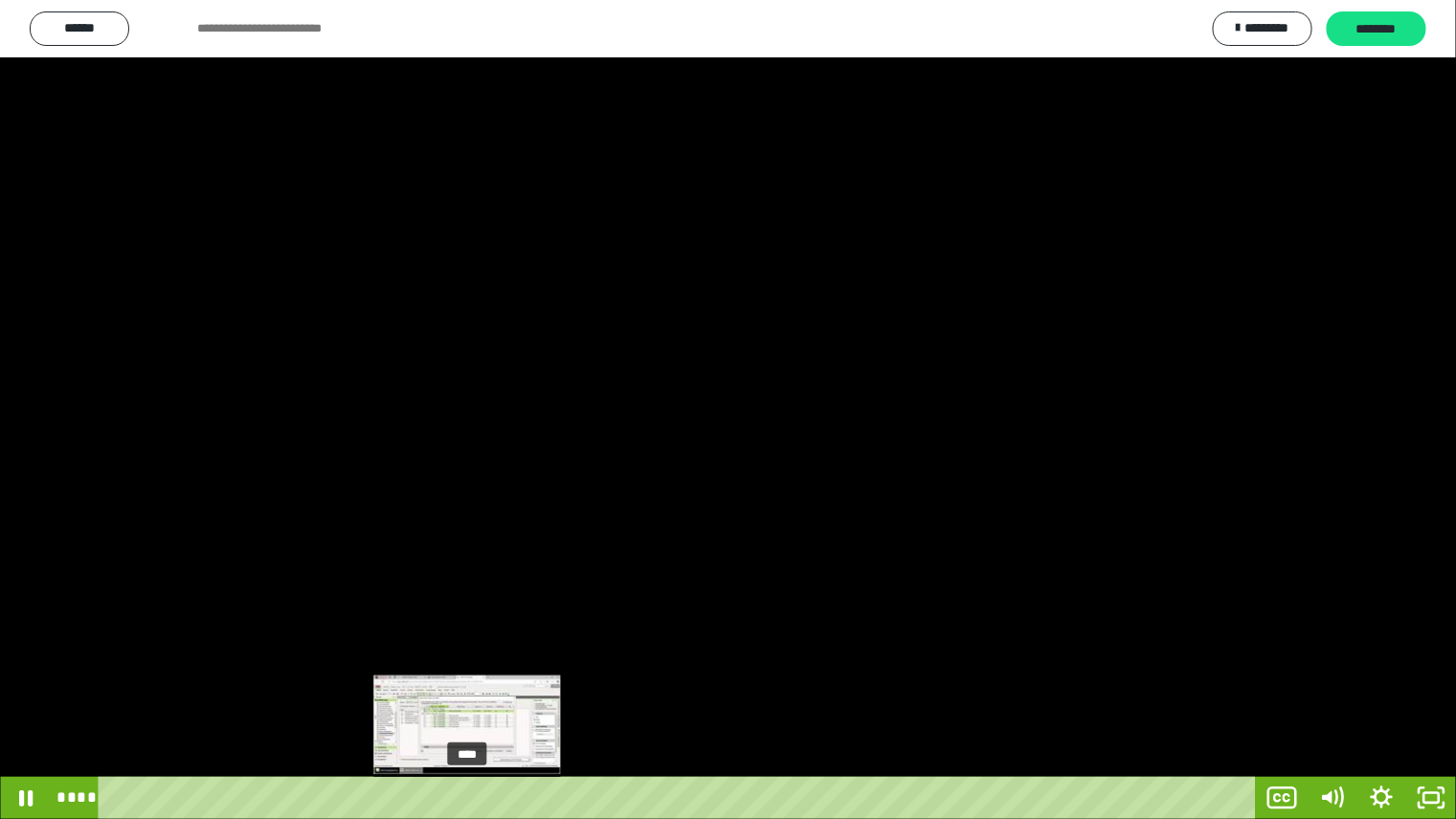 click on "****" at bounding box center (681, 798) 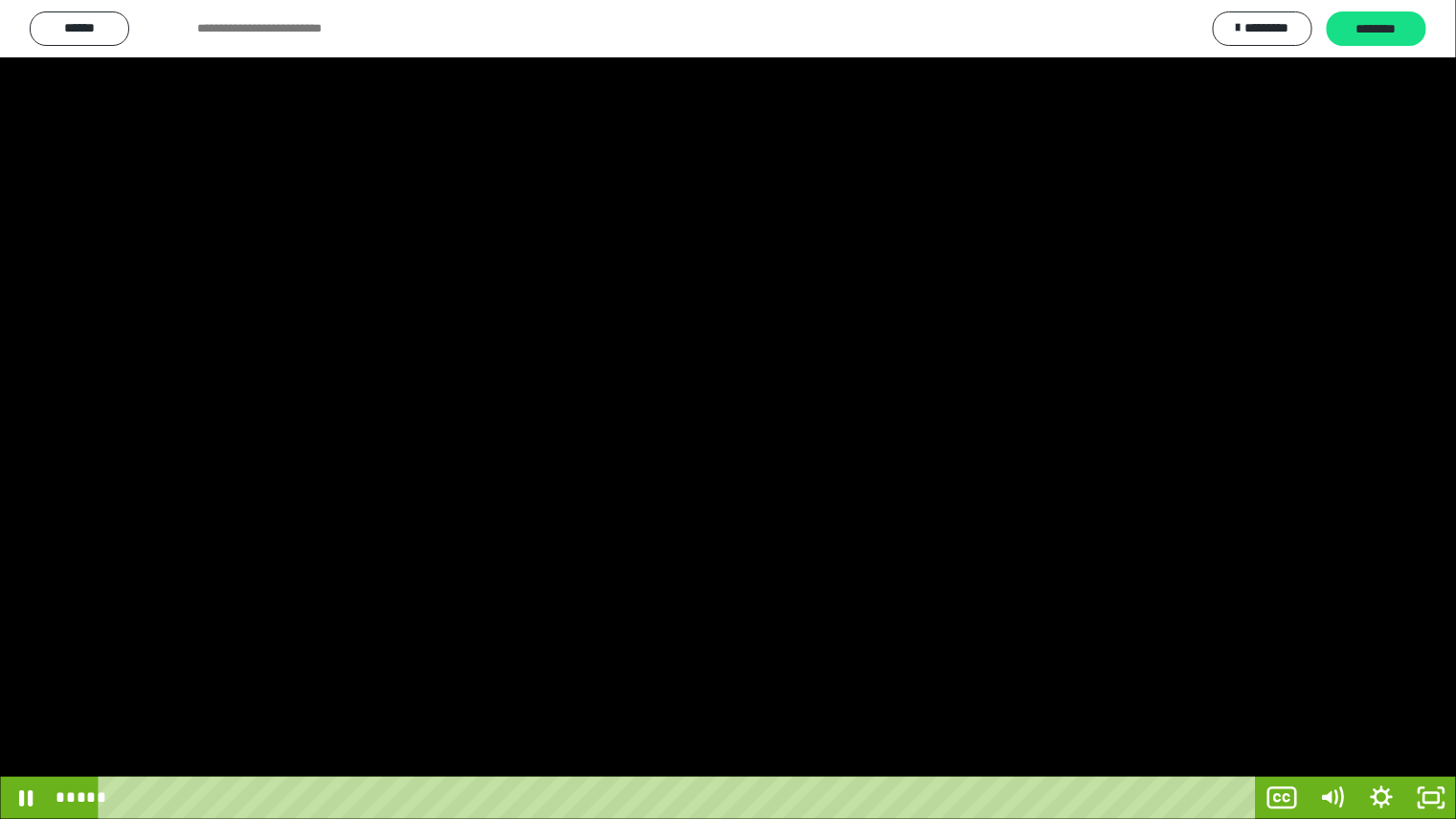 click at bounding box center [728, 410] 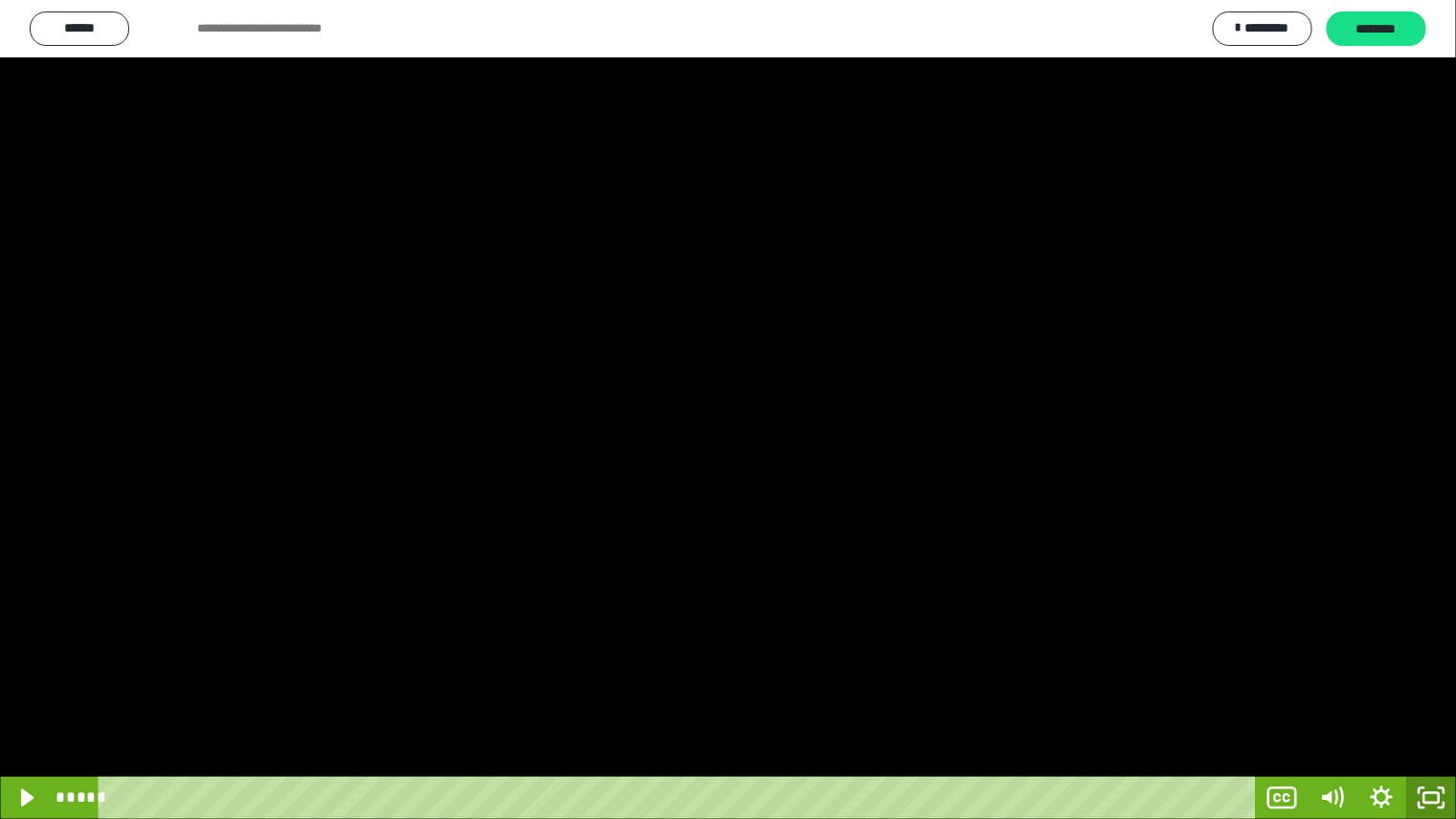 click 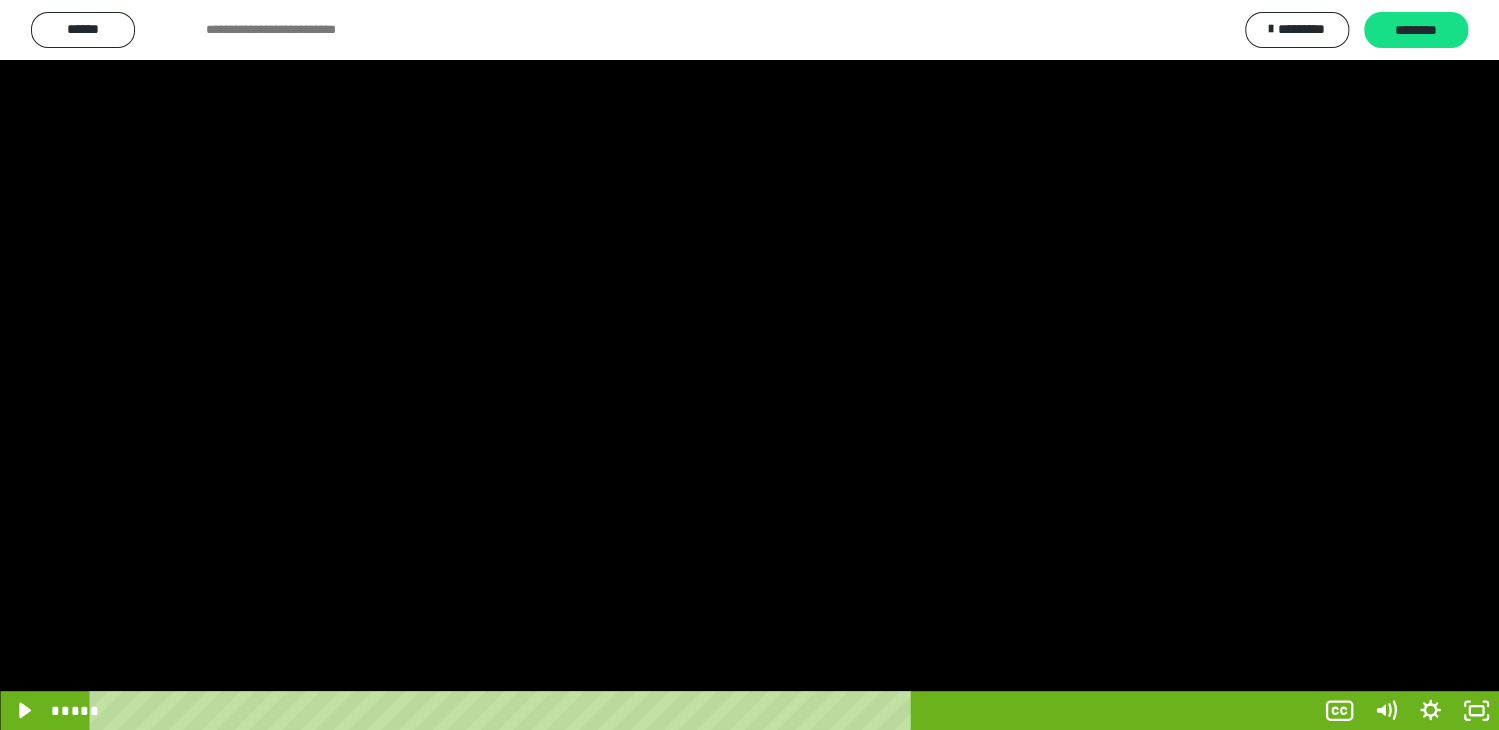 scroll, scrollTop: 0, scrollLeft: 0, axis: both 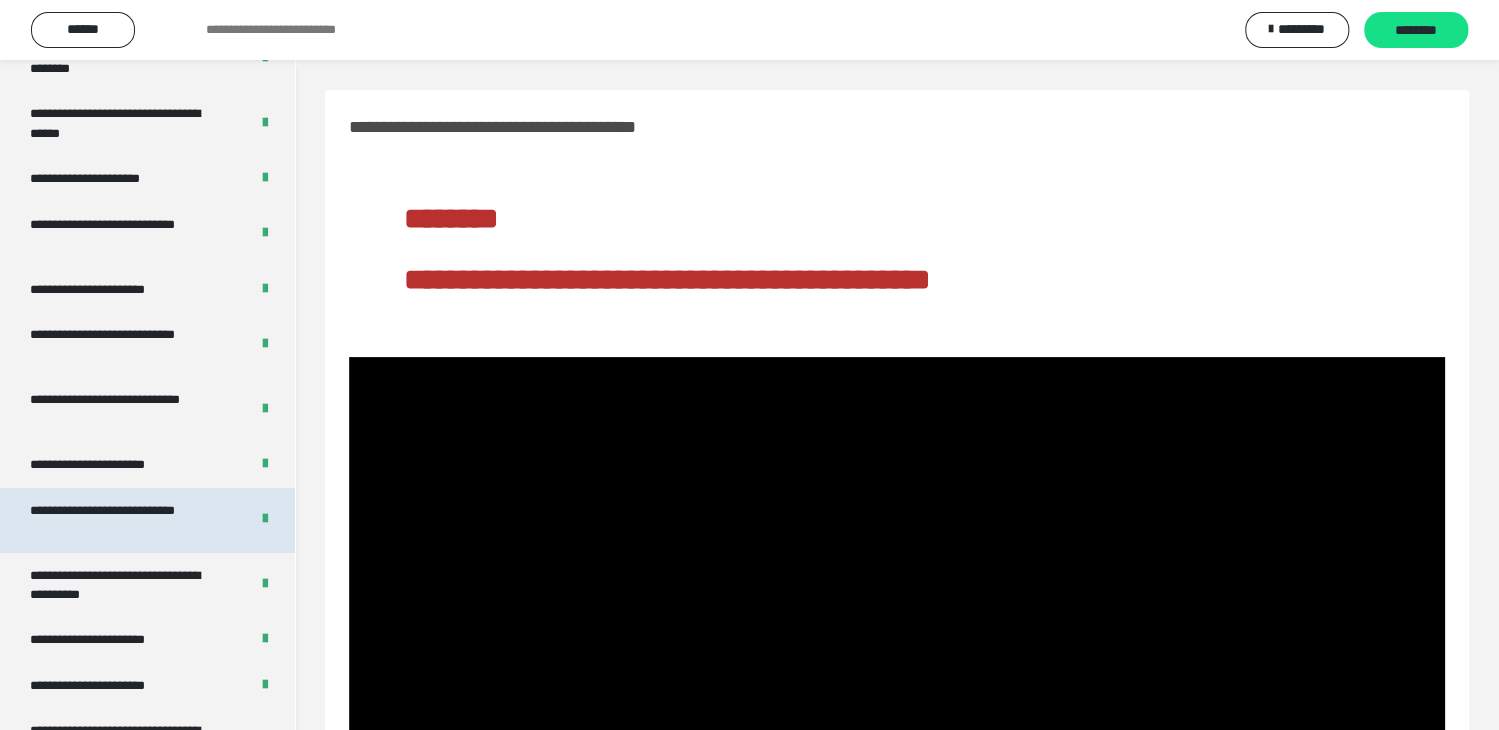 click on "**********" at bounding box center [124, 520] 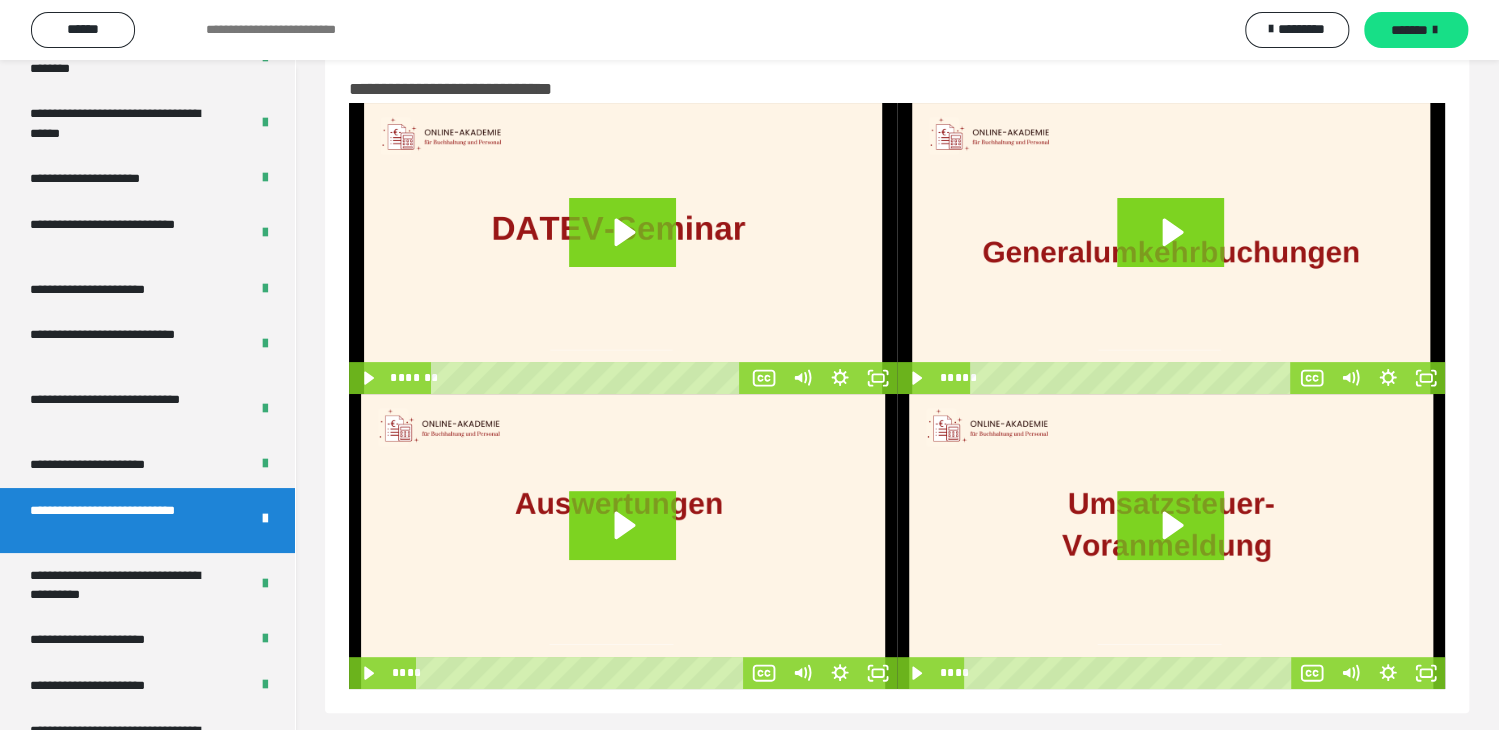 scroll, scrollTop: 0, scrollLeft: 0, axis: both 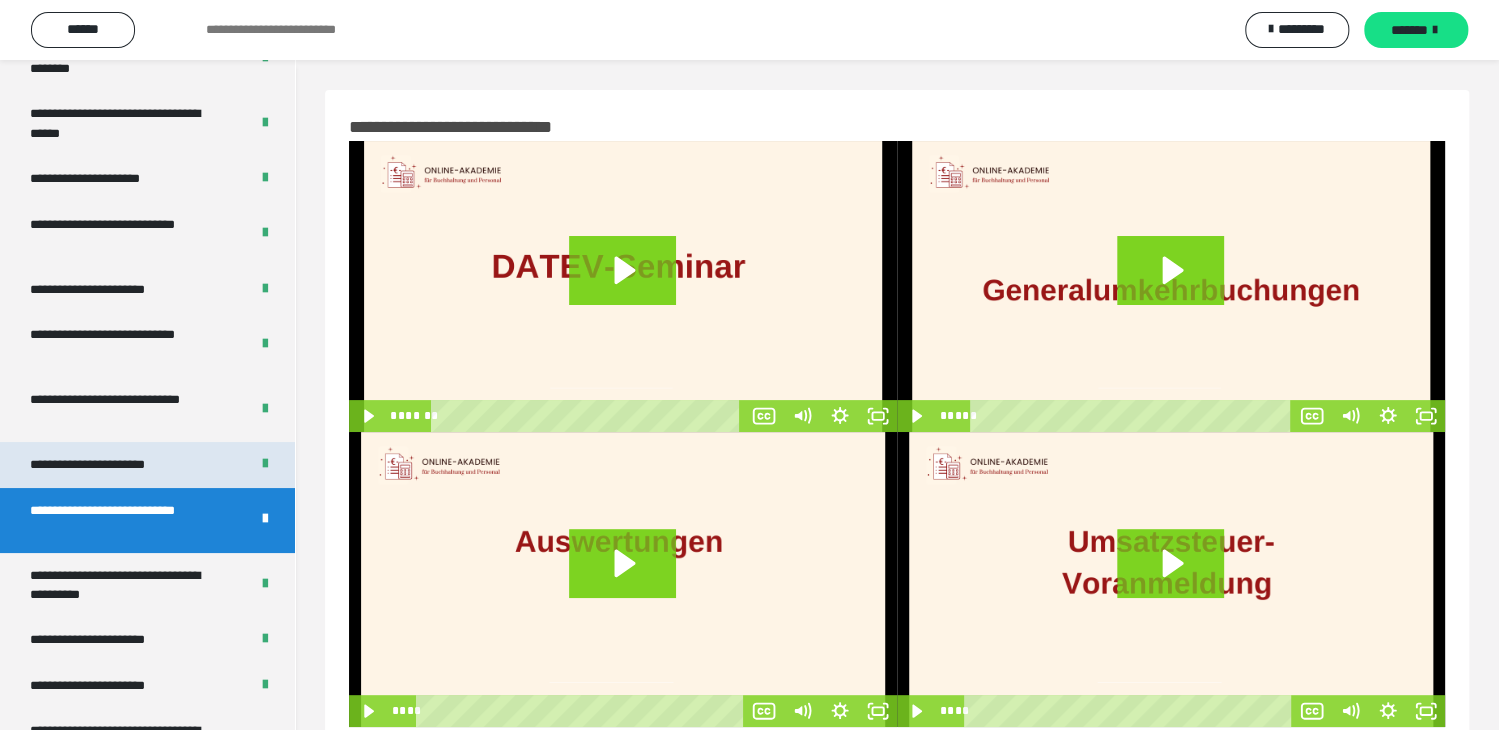 click on "**********" at bounding box center [109, 464] 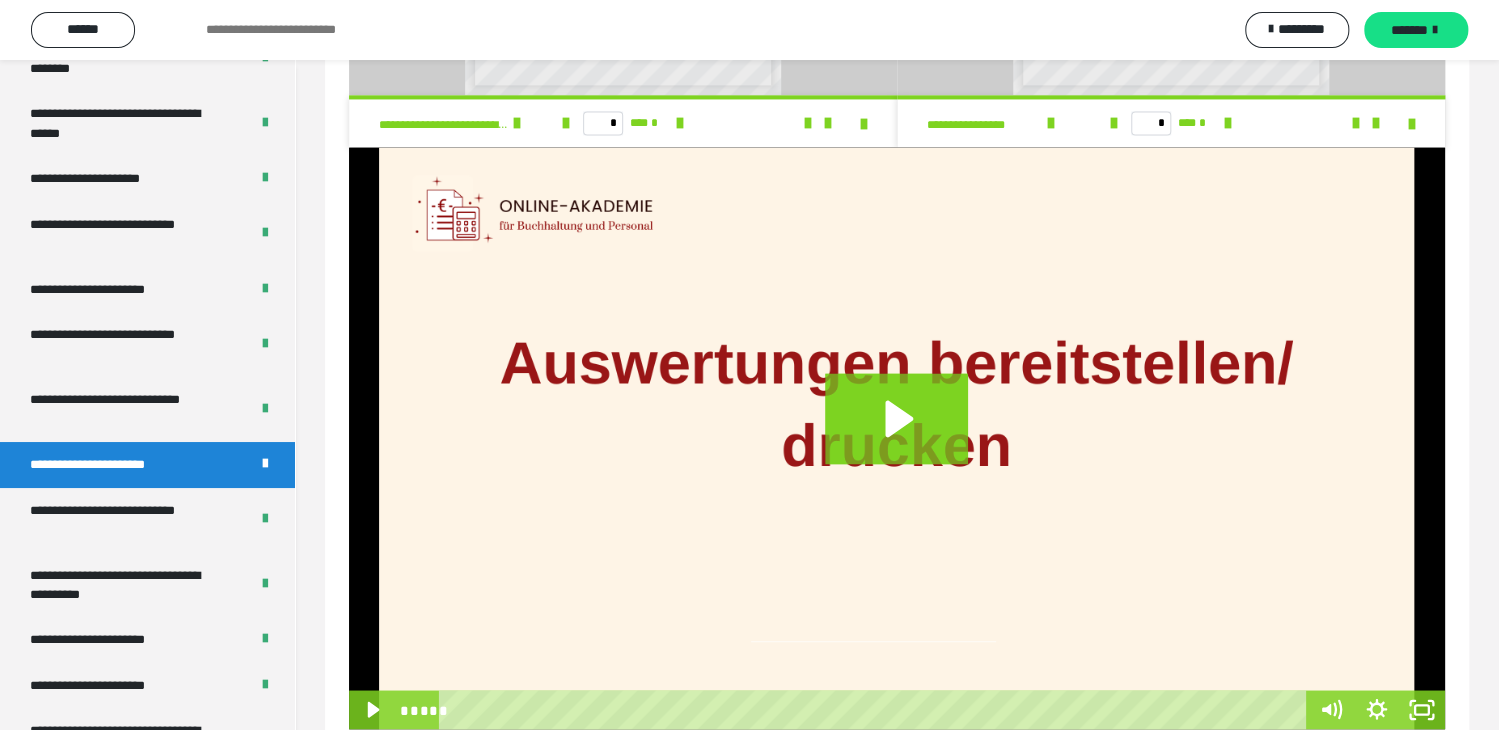 scroll, scrollTop: 1461, scrollLeft: 0, axis: vertical 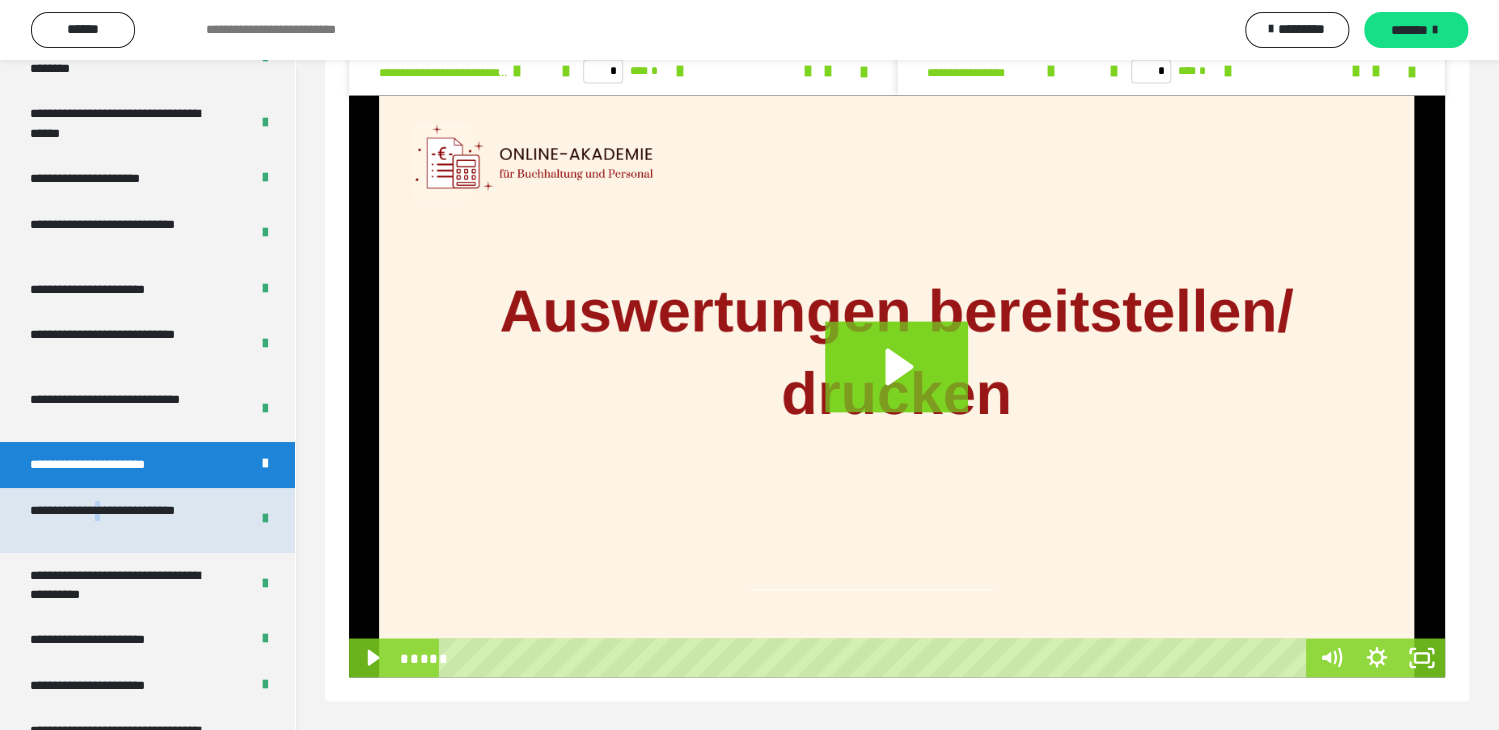 click on "**********" at bounding box center [124, 520] 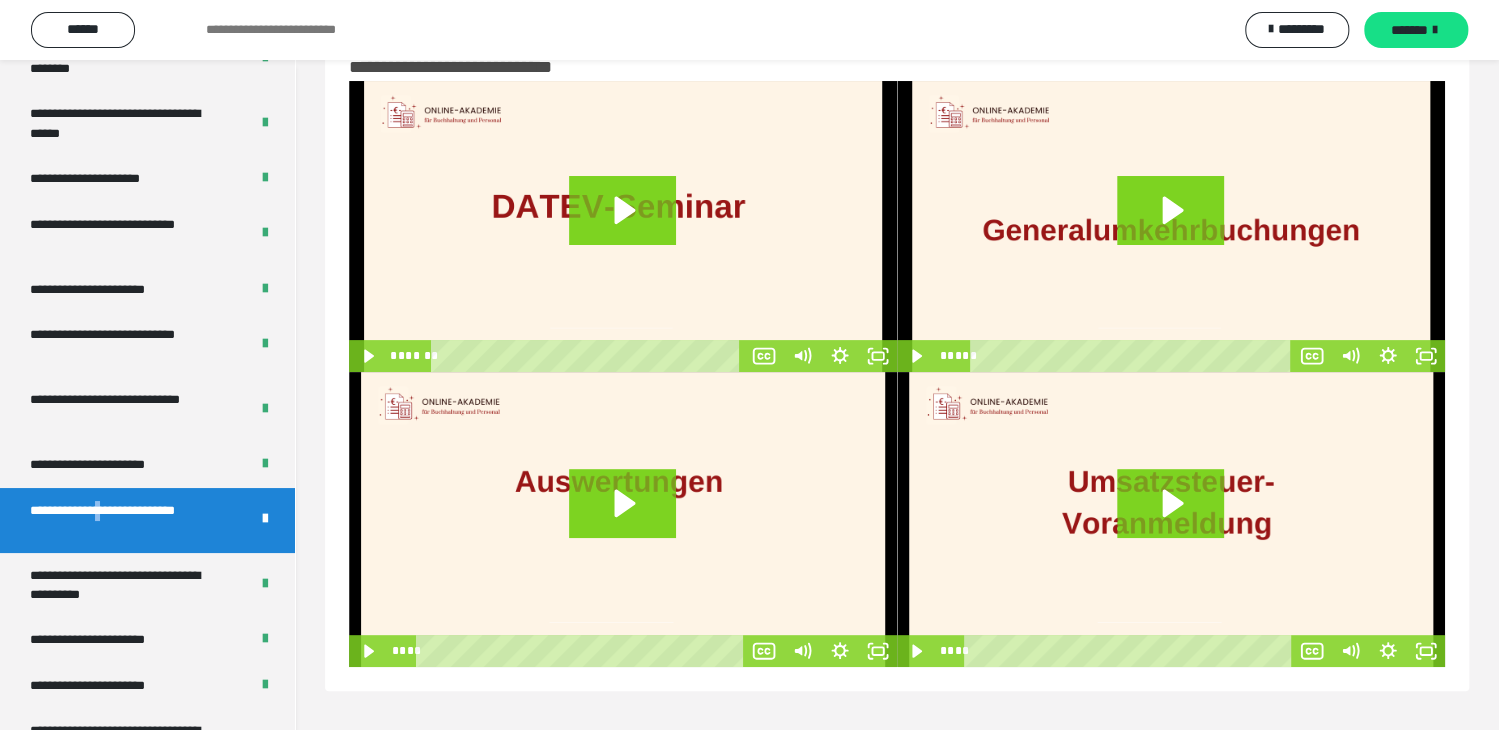scroll, scrollTop: 60, scrollLeft: 0, axis: vertical 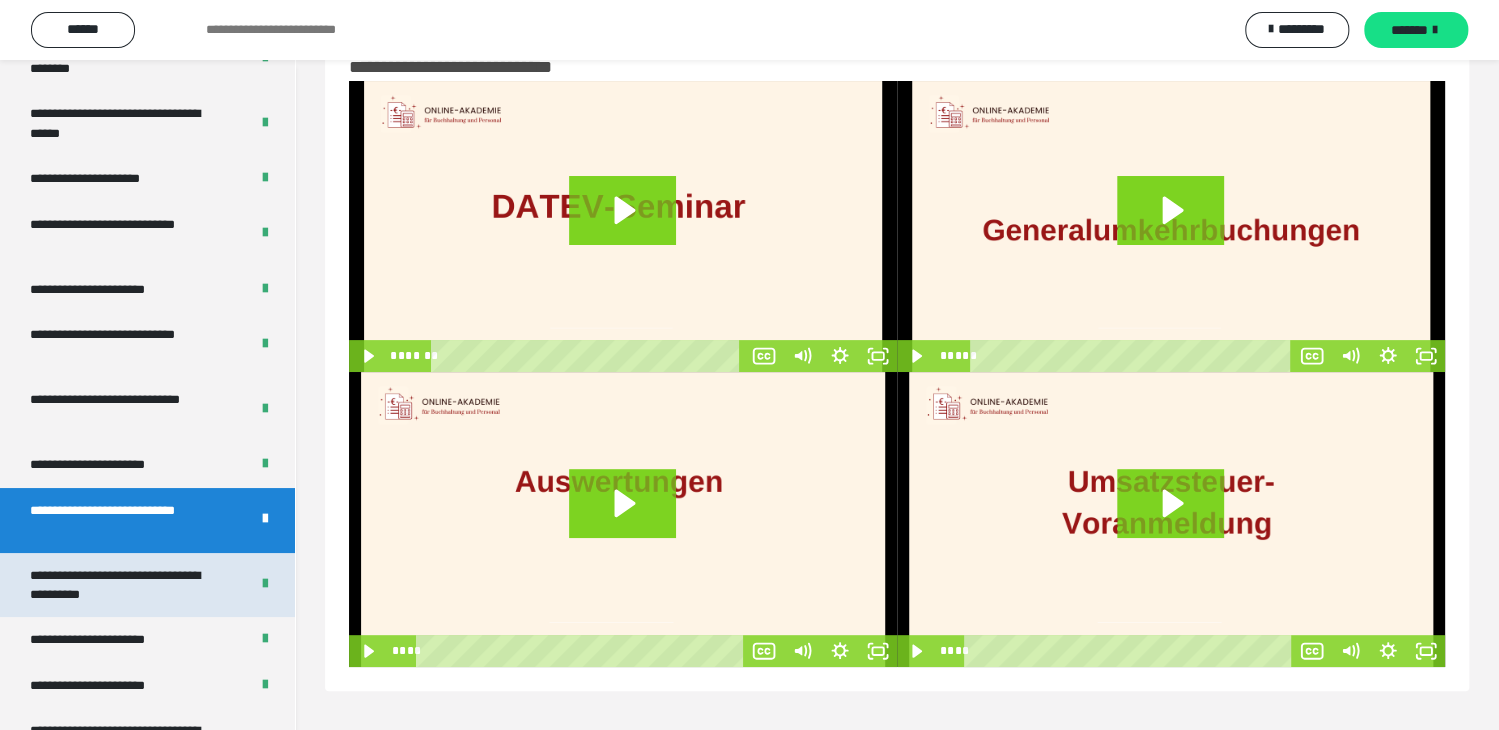 click on "**********" at bounding box center (124, 585) 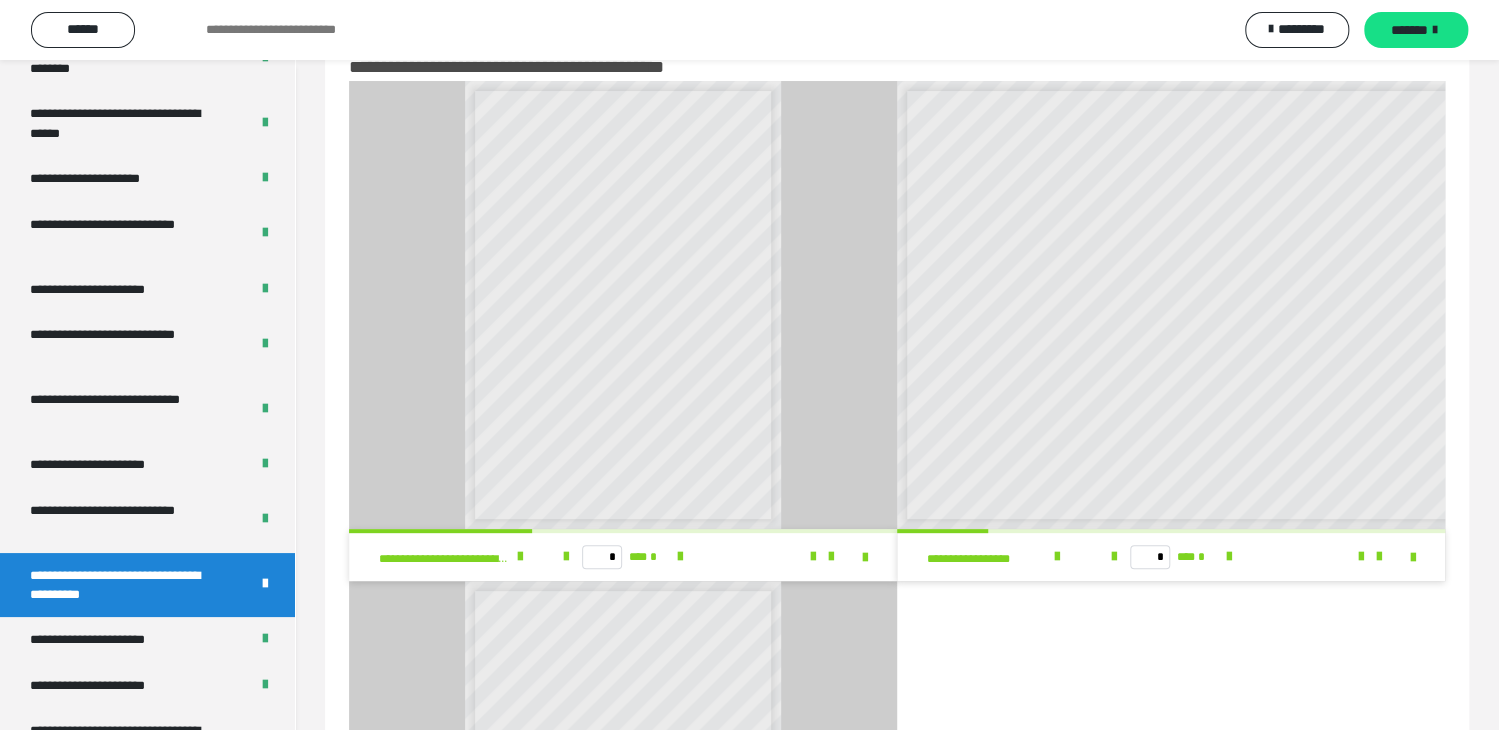 scroll, scrollTop: 7, scrollLeft: 0, axis: vertical 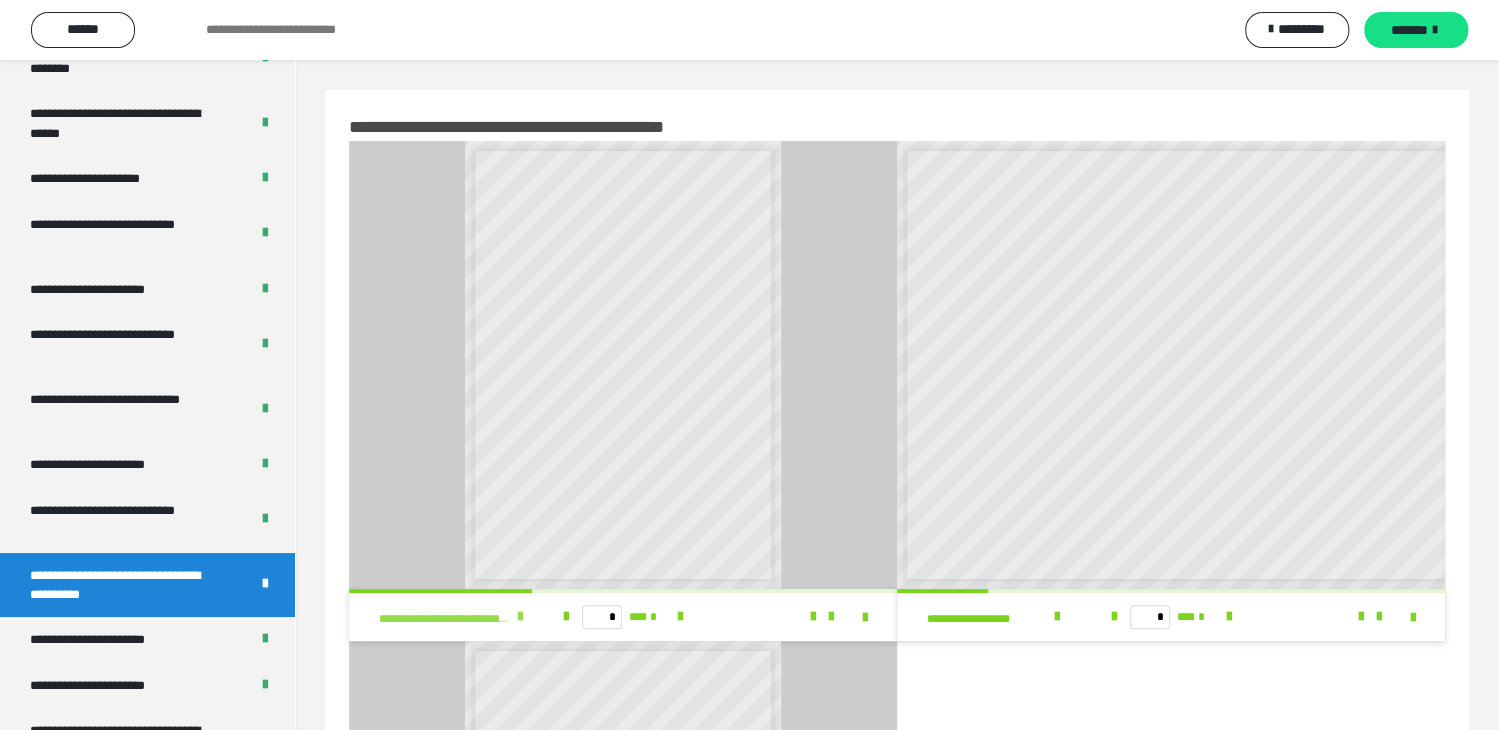 click at bounding box center [520, 617] 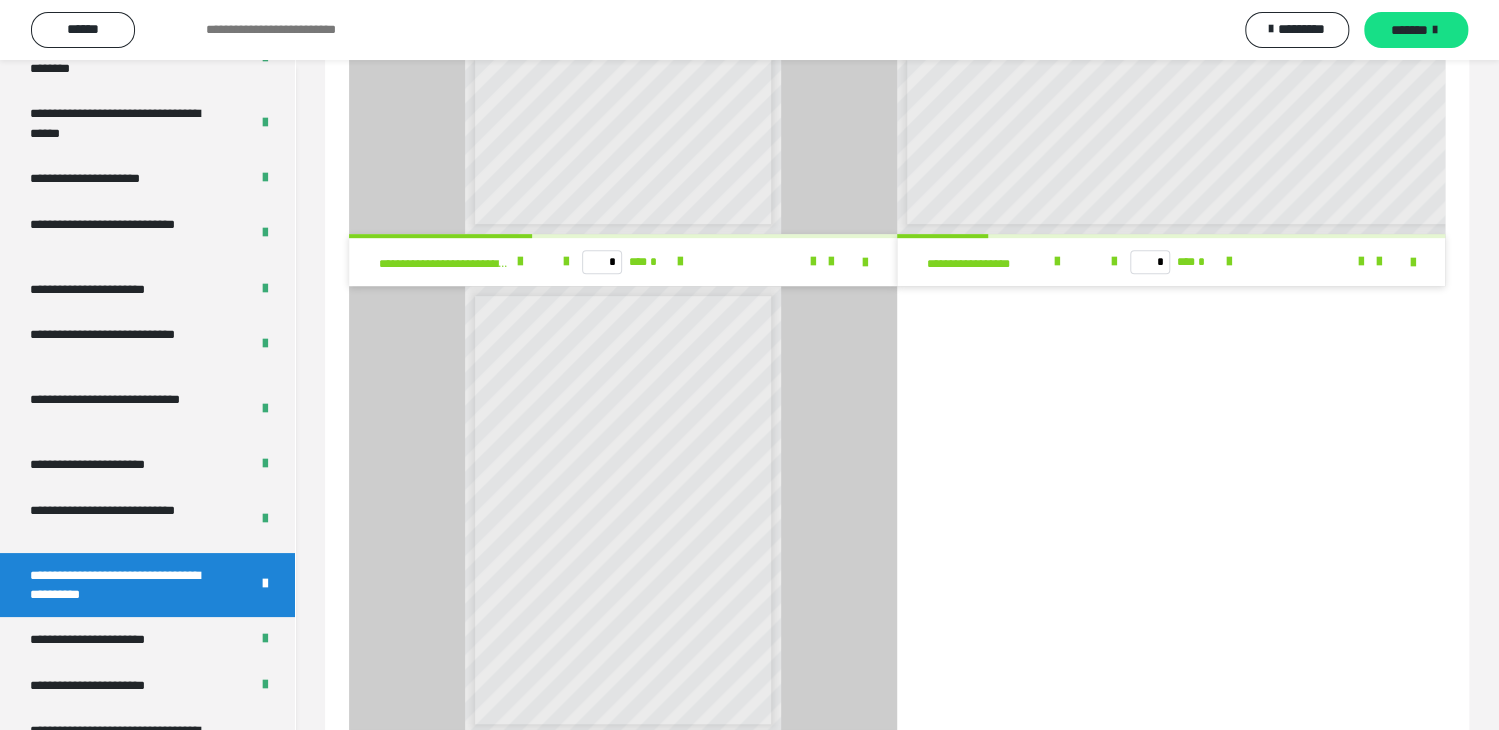 scroll, scrollTop: 464, scrollLeft: 0, axis: vertical 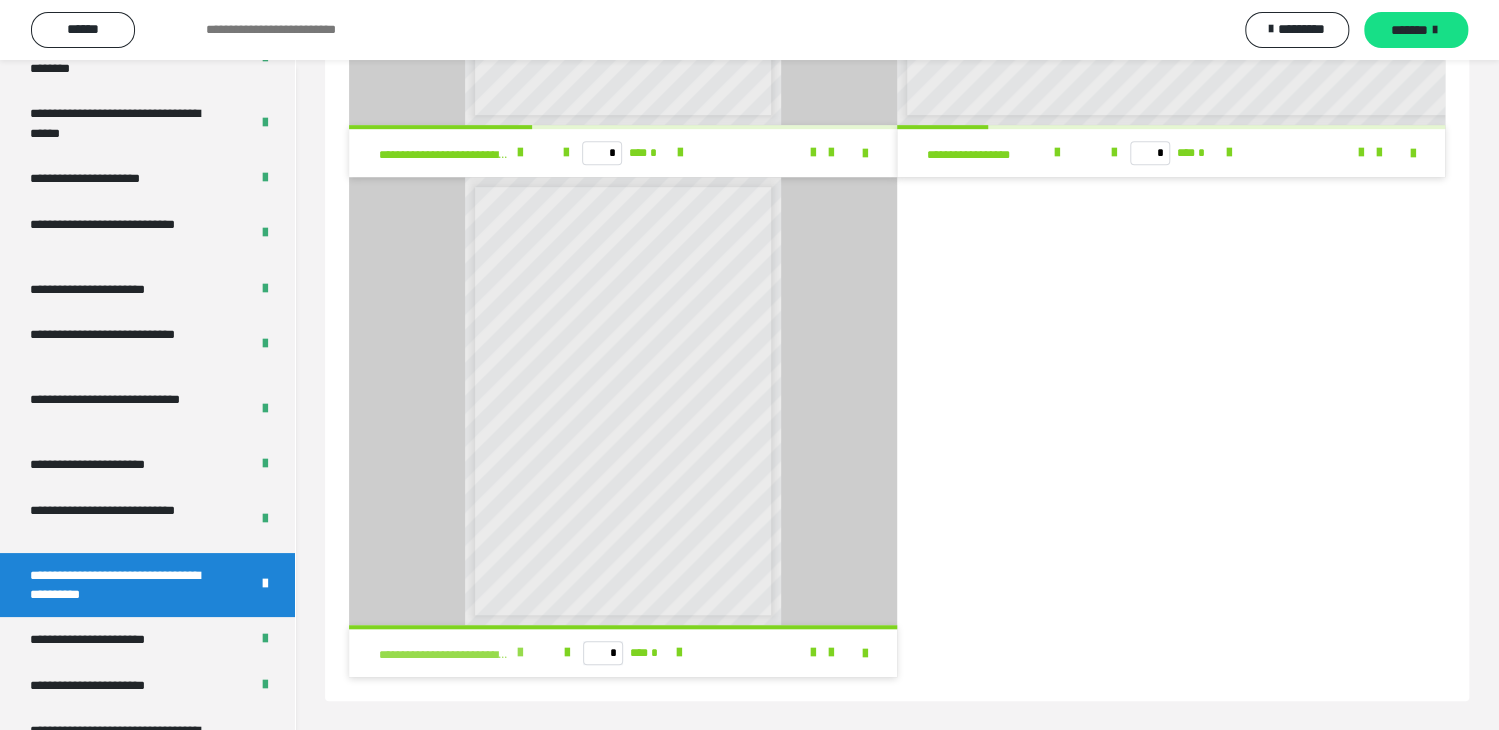 click at bounding box center [520, 653] 